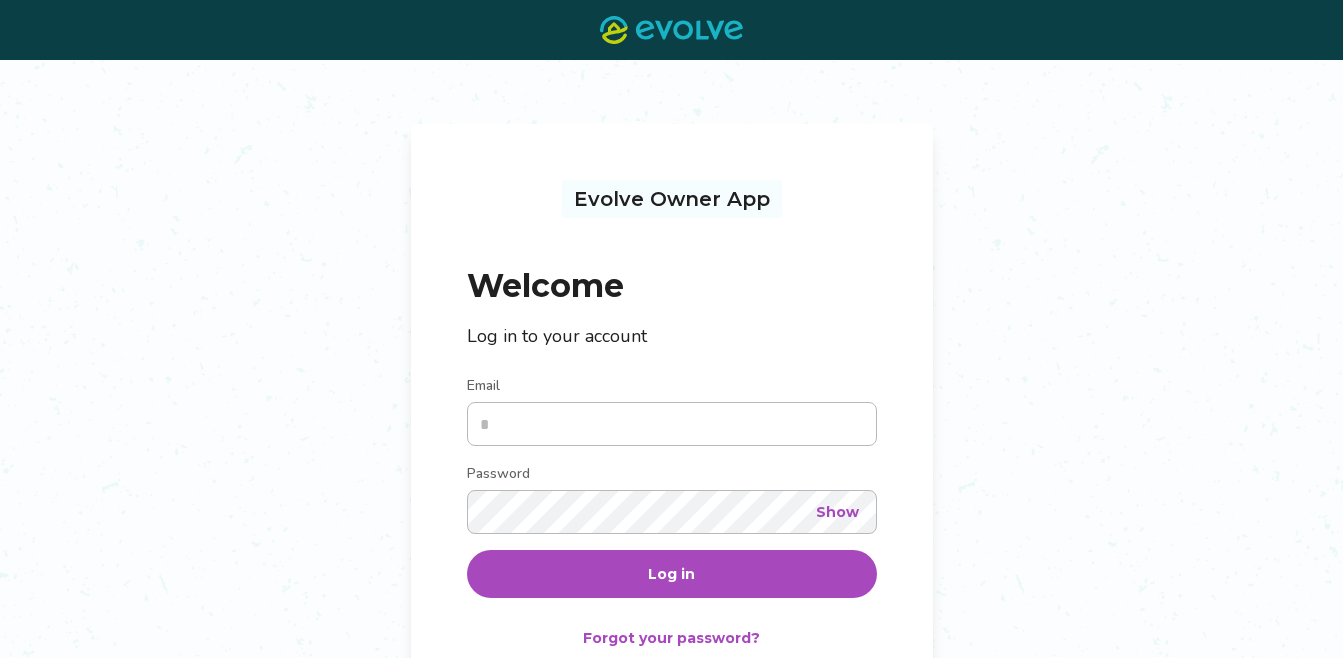 scroll, scrollTop: 0, scrollLeft: 0, axis: both 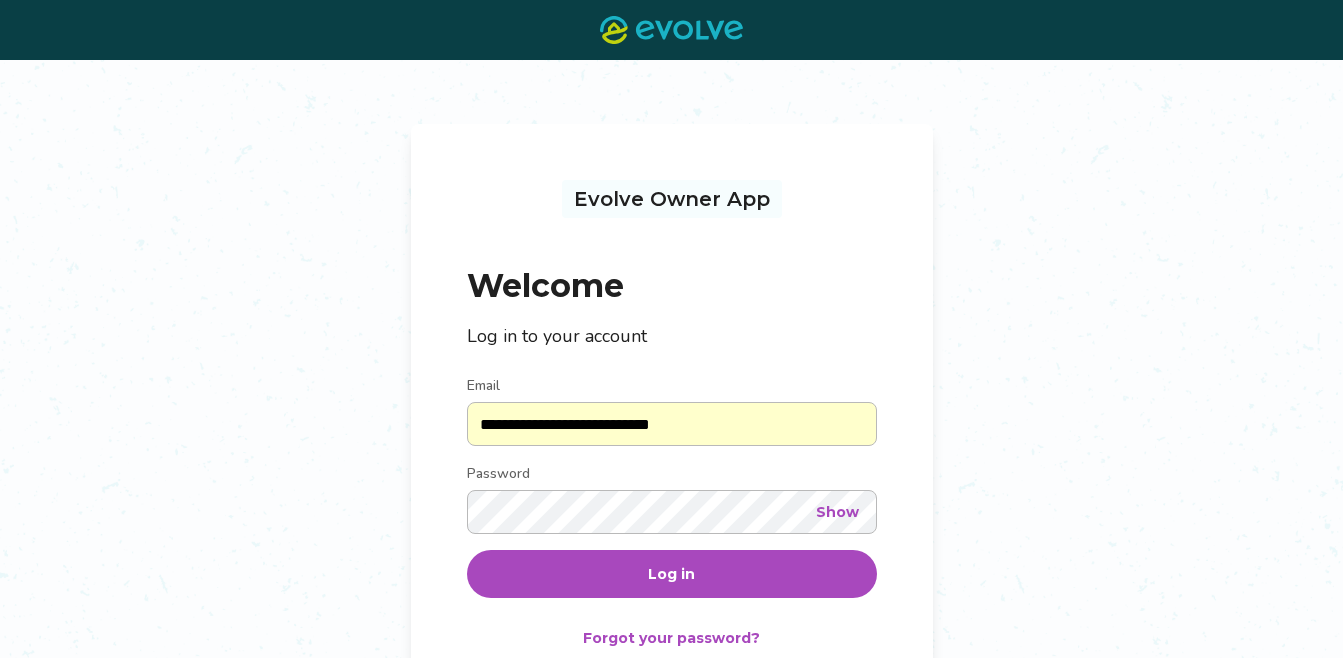 click on "Log in" at bounding box center [671, 574] 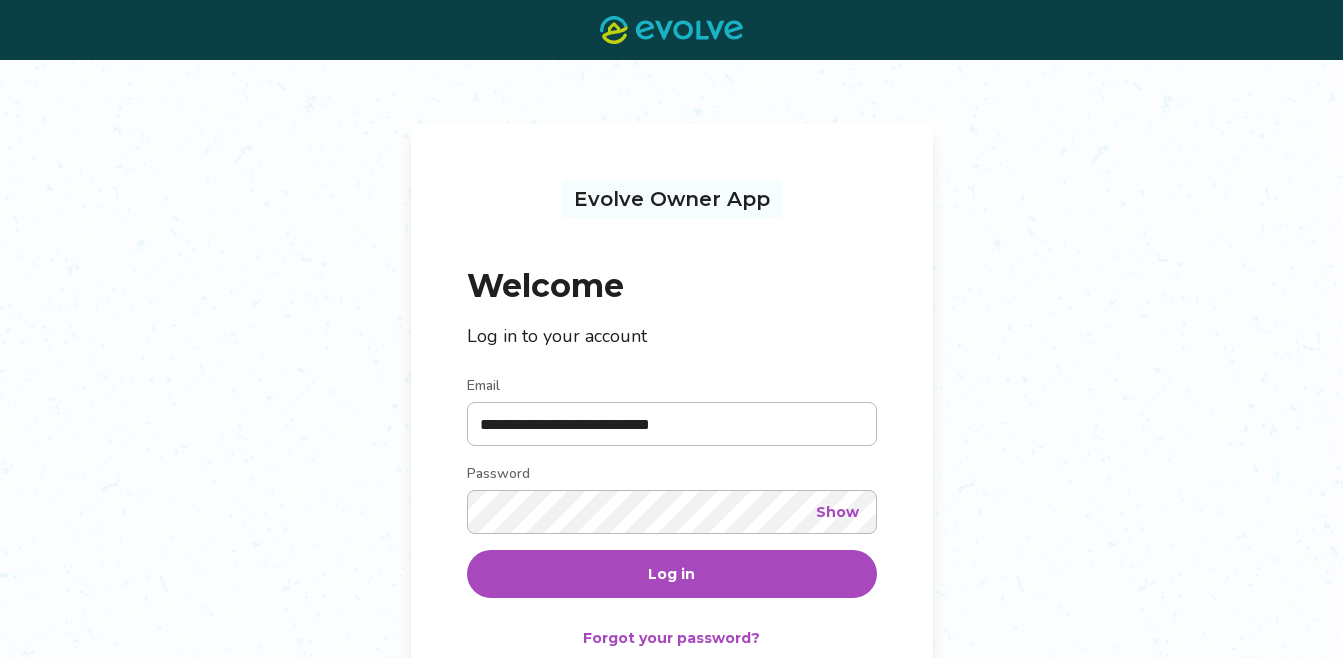 click on "Log in" at bounding box center (671, 574) 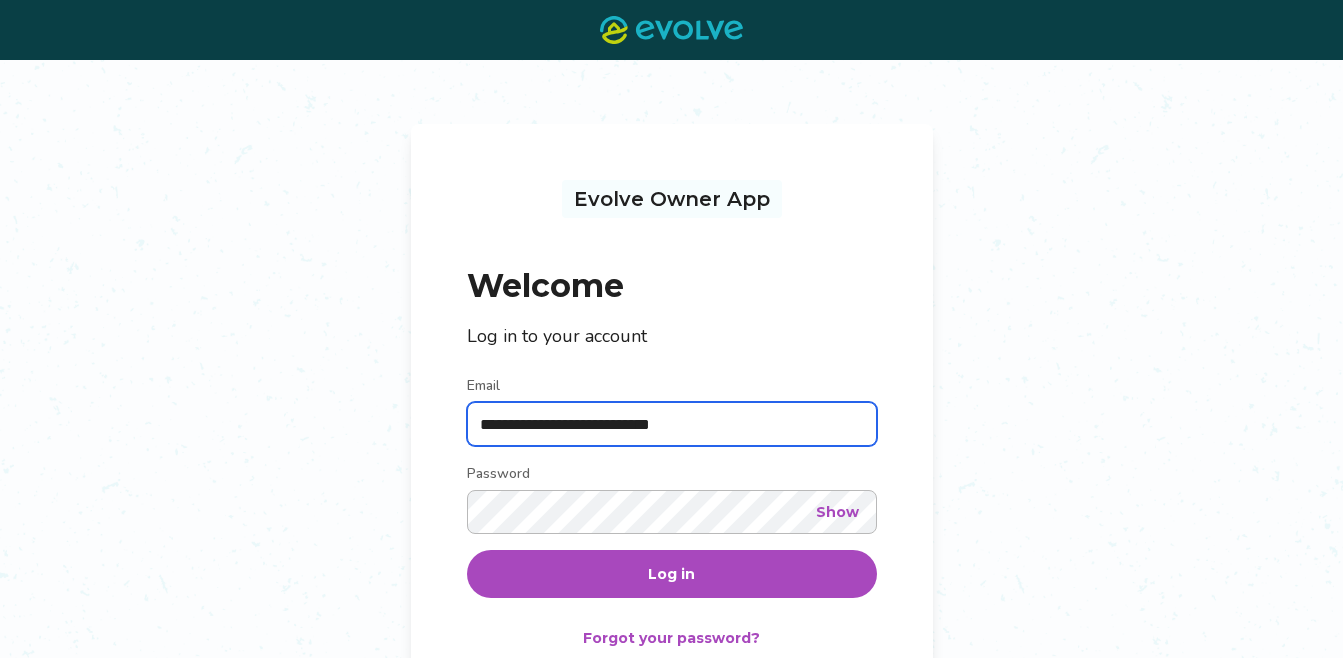 click on "**********" at bounding box center (672, 424) 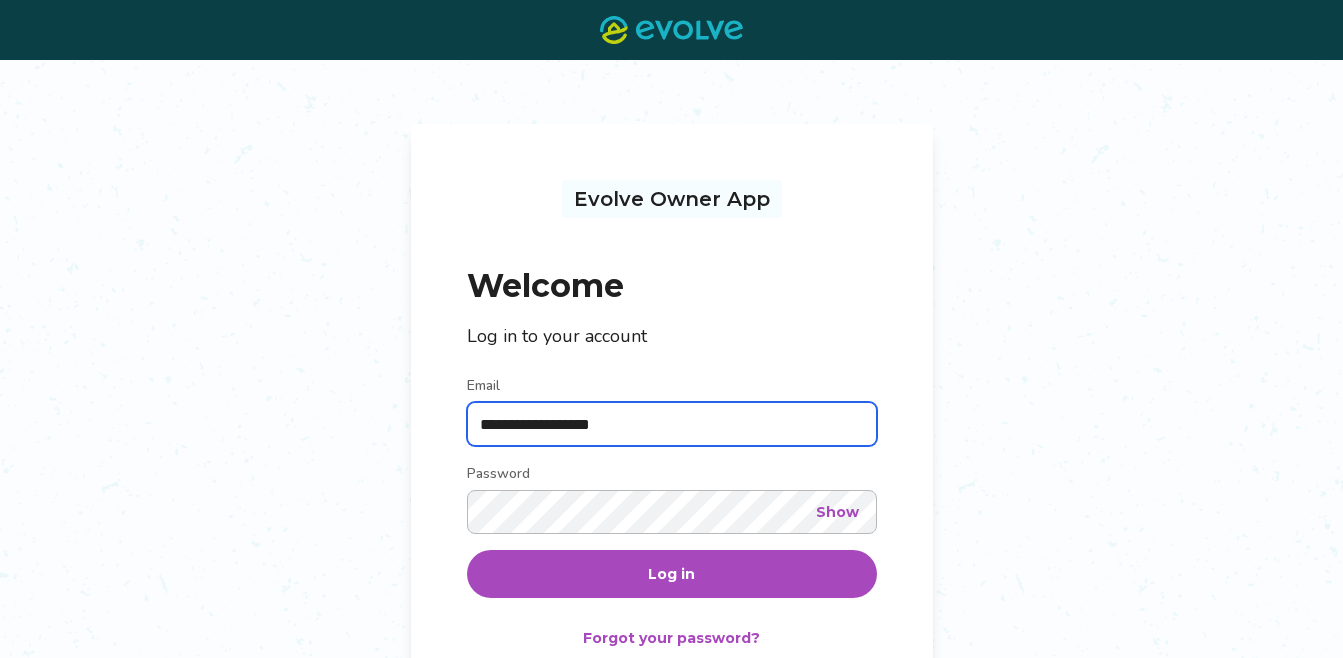 type on "**********" 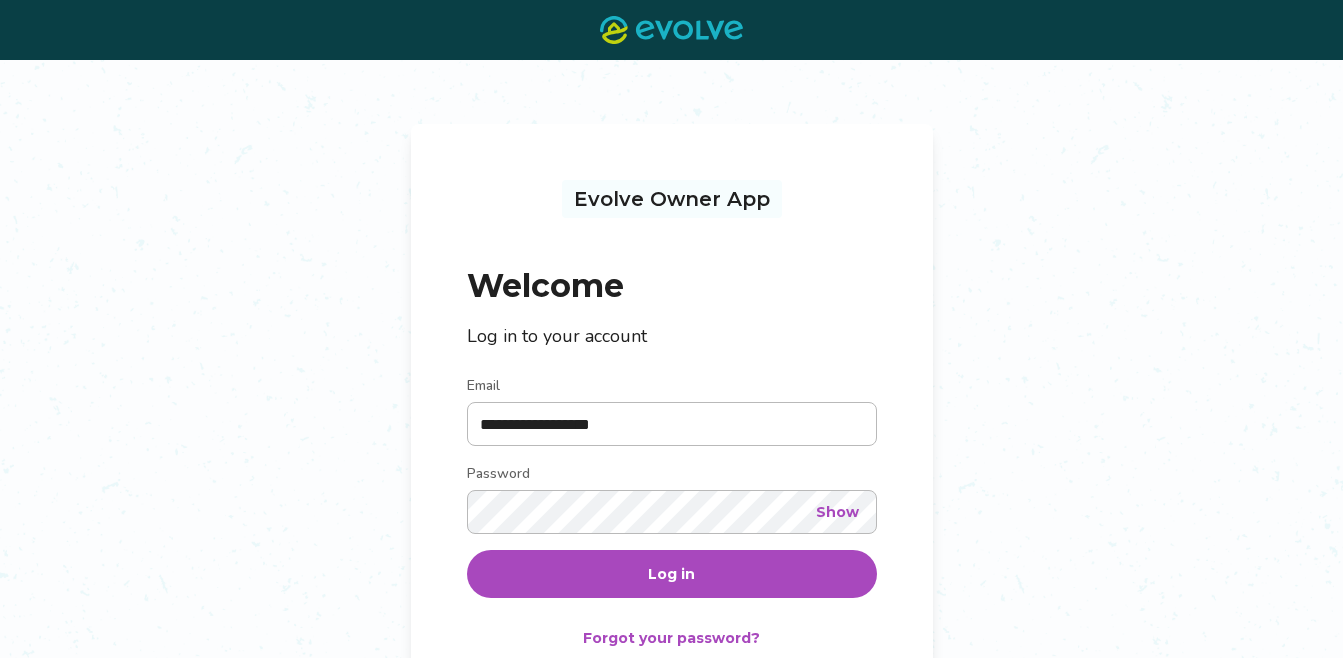 click on "Log in" at bounding box center [672, 574] 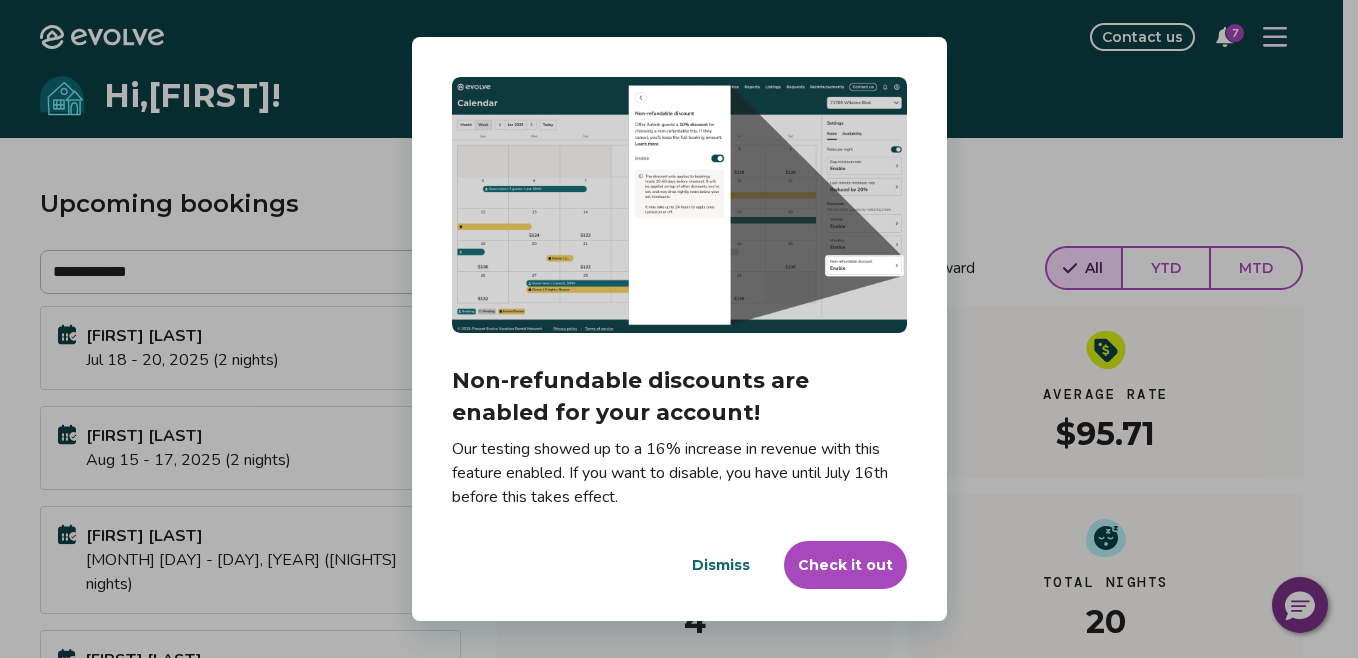 click on "Dialog Non-refundable discounts are enabled for your account! Our testing showed up to a 16% increase in revenue with this feature enabled. If you want to disable, you have until July 16th before this takes effect. Dismiss Check it out" at bounding box center [679, 329] 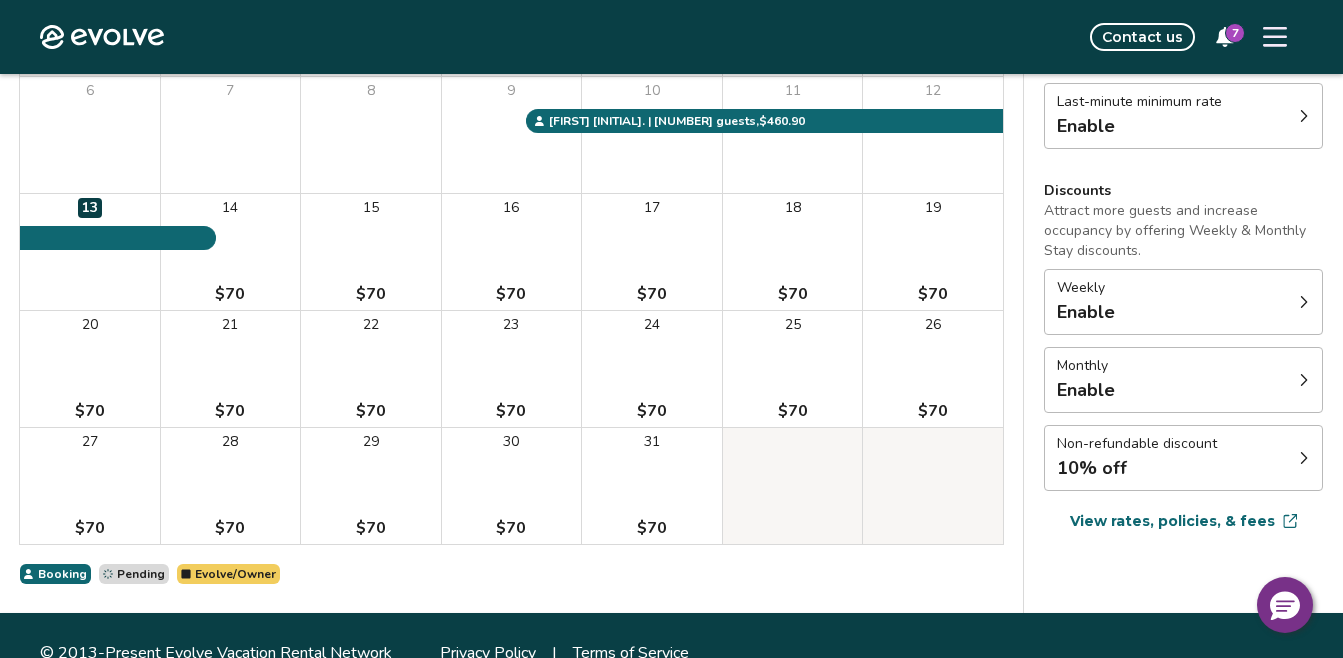 scroll, scrollTop: 376, scrollLeft: 0, axis: vertical 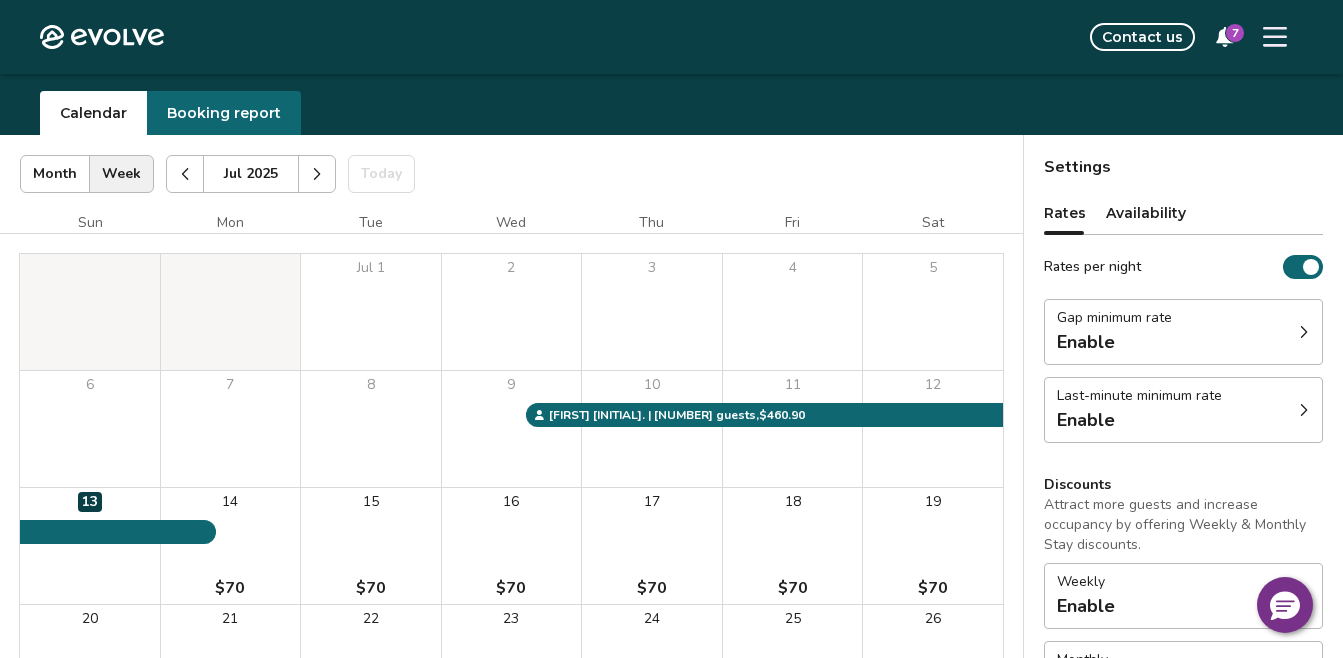 click on "Booking report" at bounding box center [224, 113] 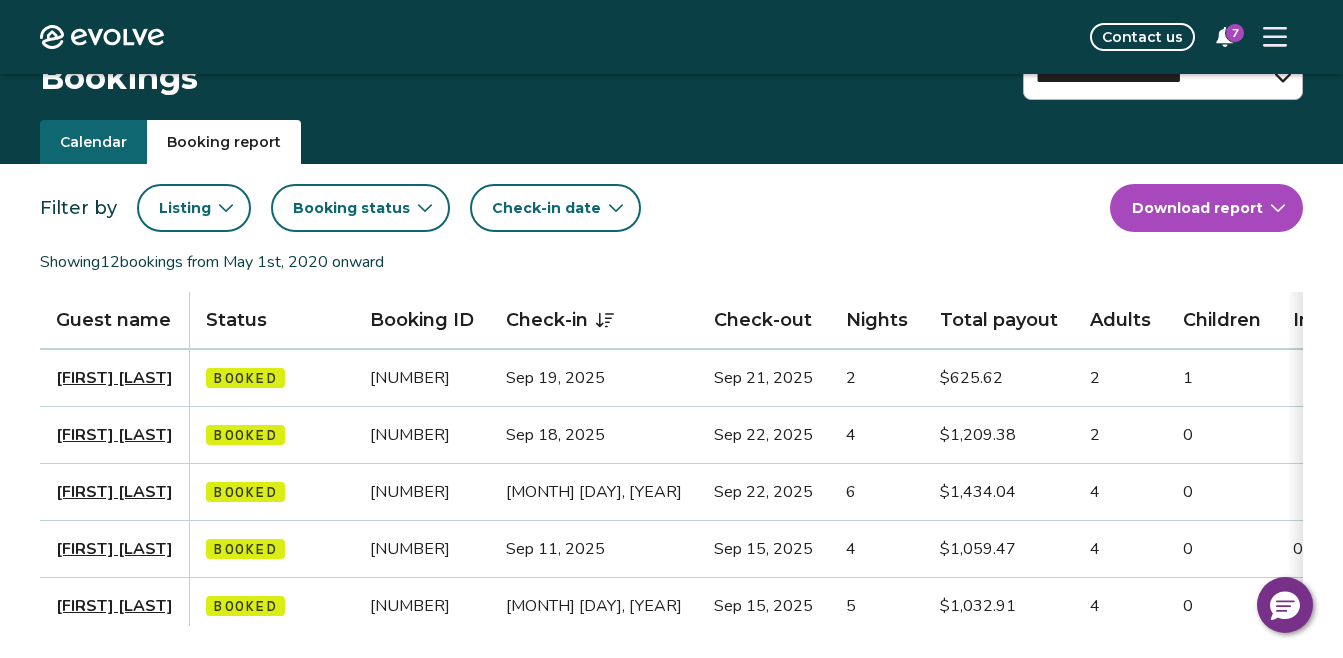 scroll, scrollTop: 0, scrollLeft: 0, axis: both 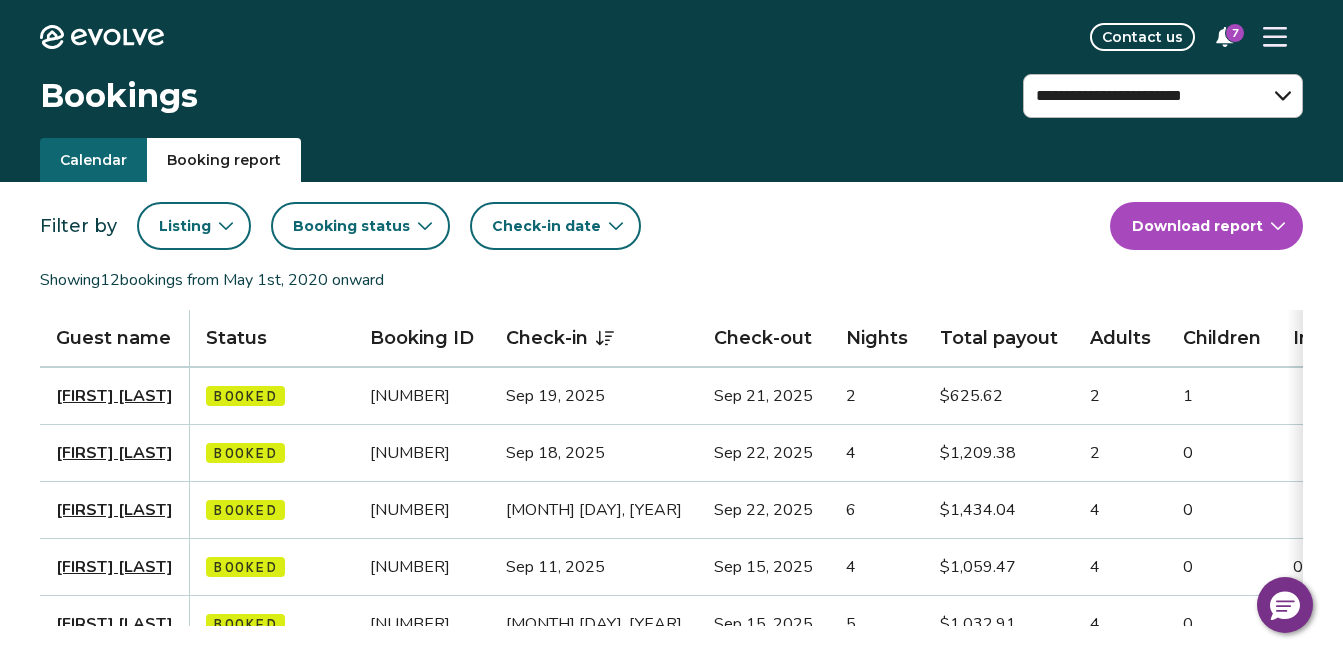 click on "7" at bounding box center (1235, 33) 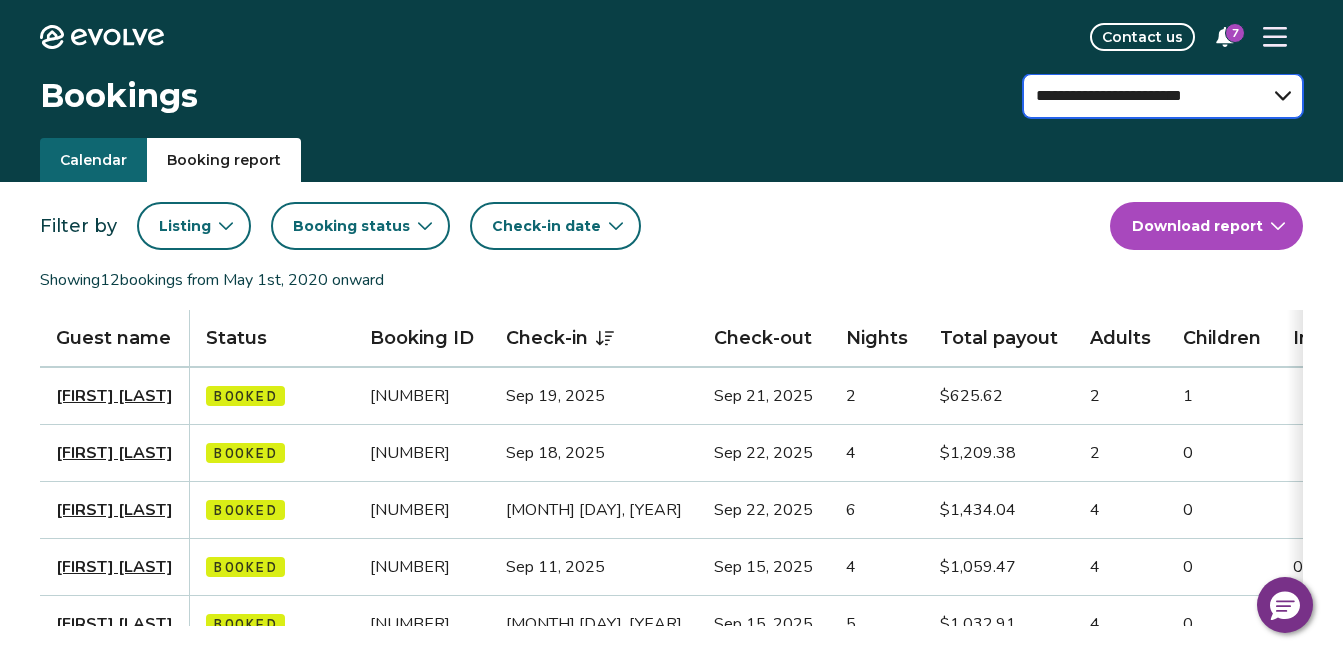 click on "**********" at bounding box center (1163, 96) 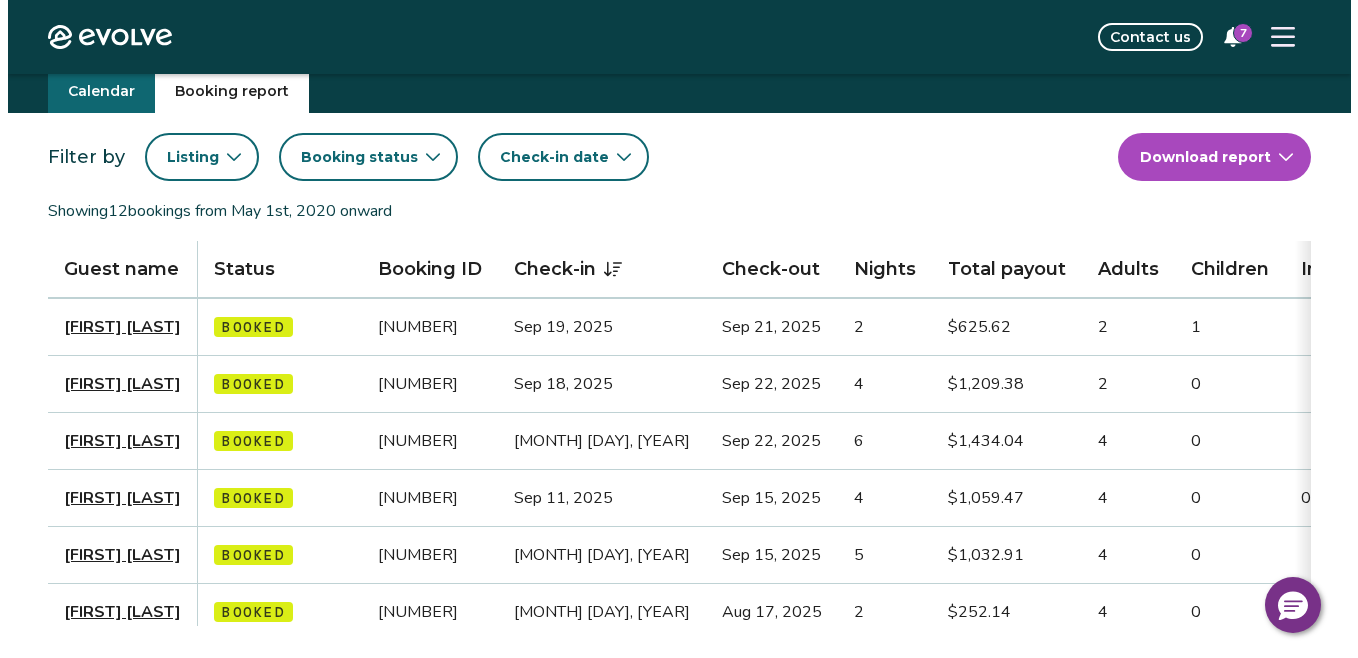 scroll, scrollTop: 55, scrollLeft: 0, axis: vertical 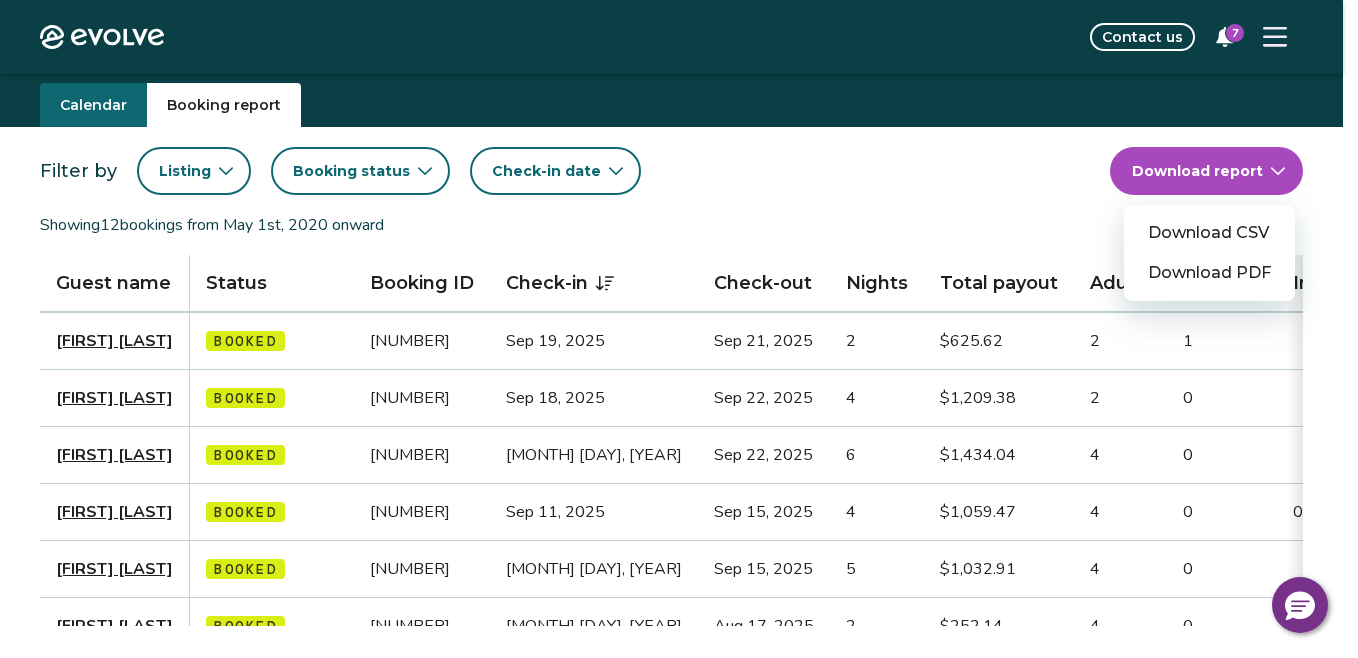 click on "**********" at bounding box center [679, 545] 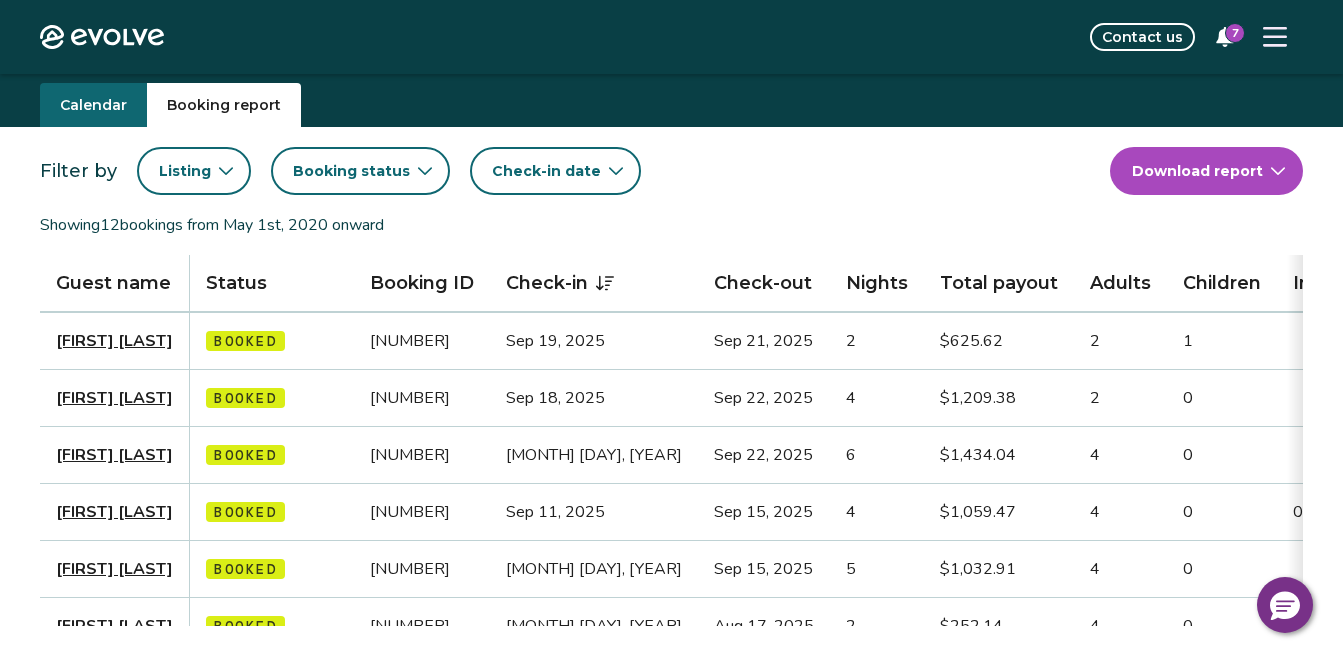 click on "**********" at bounding box center [671, 545] 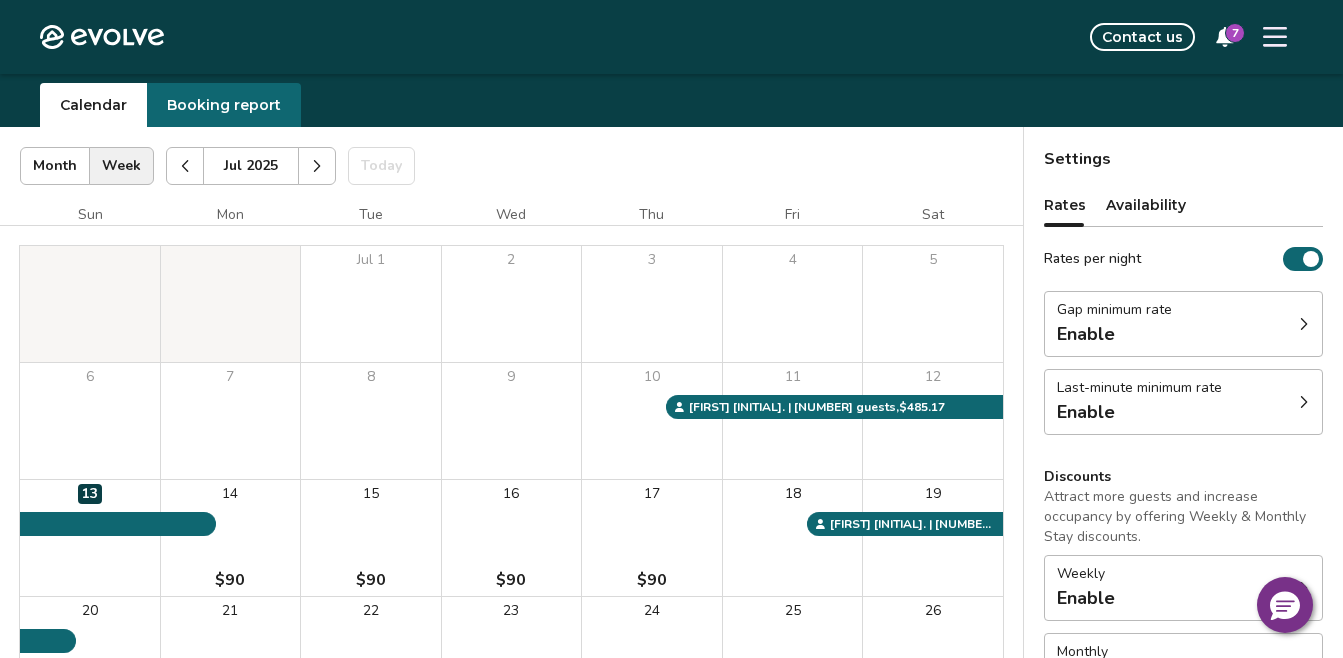 click 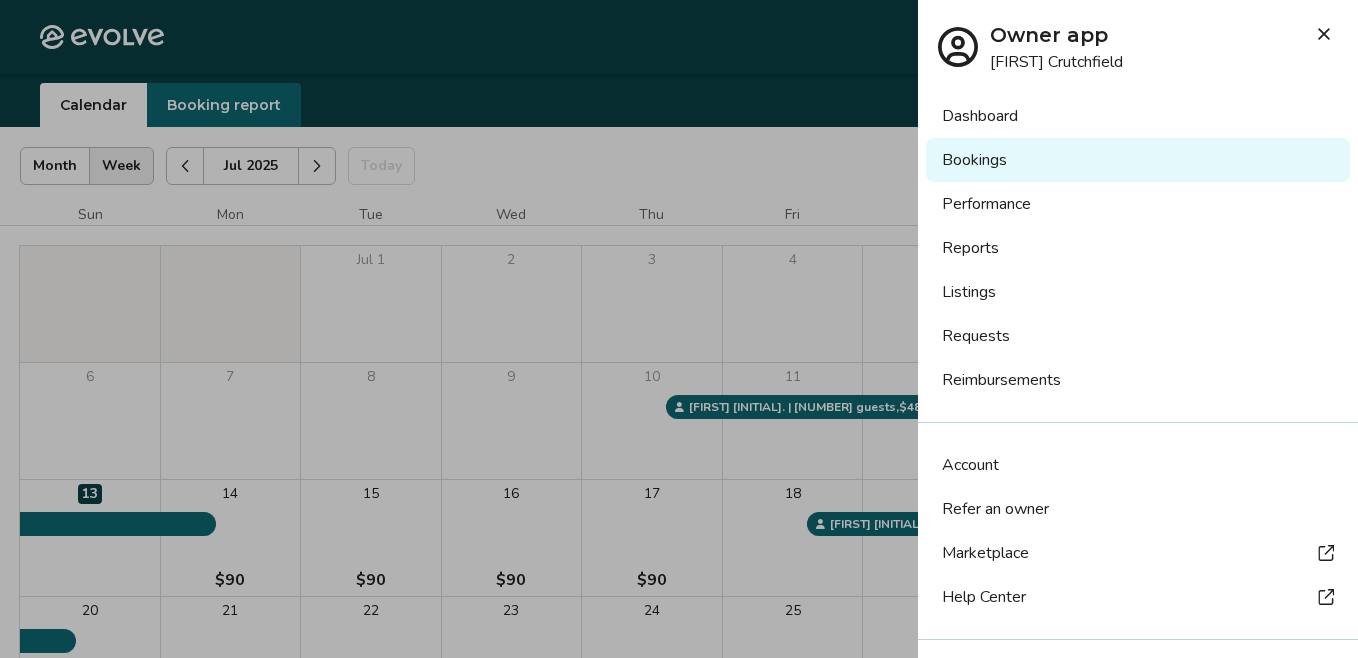 click on "Listings" at bounding box center (1138, 292) 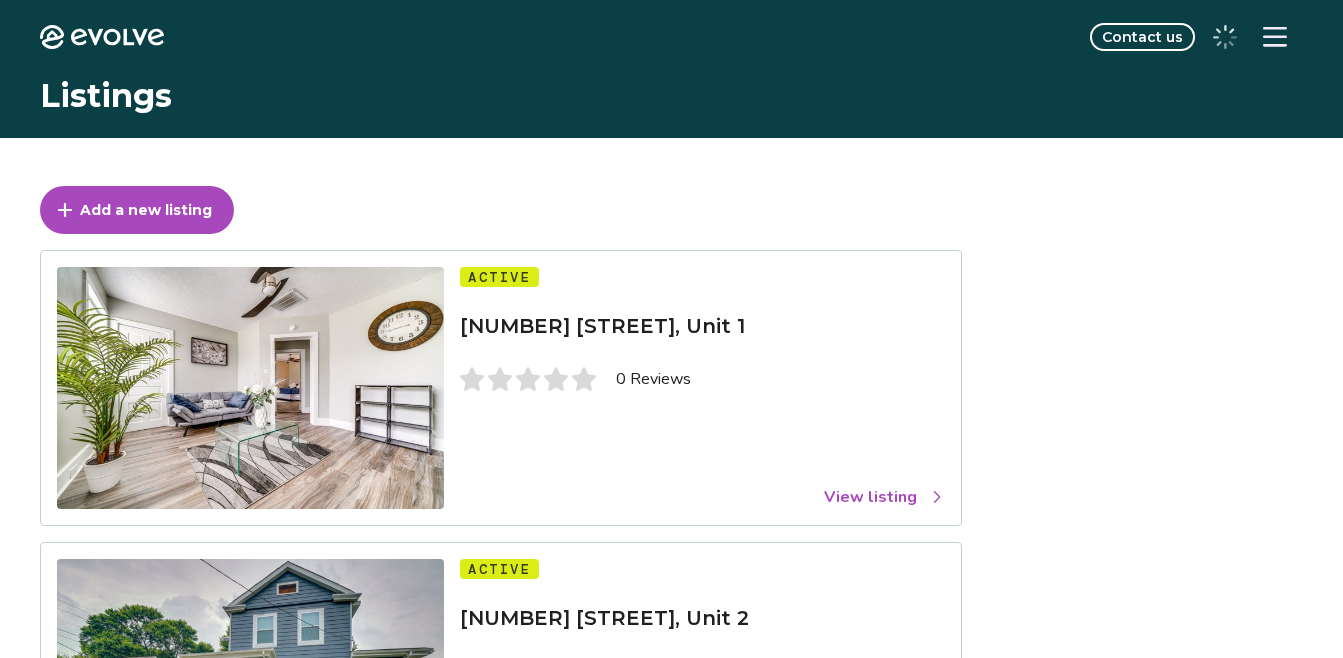scroll, scrollTop: 0, scrollLeft: 0, axis: both 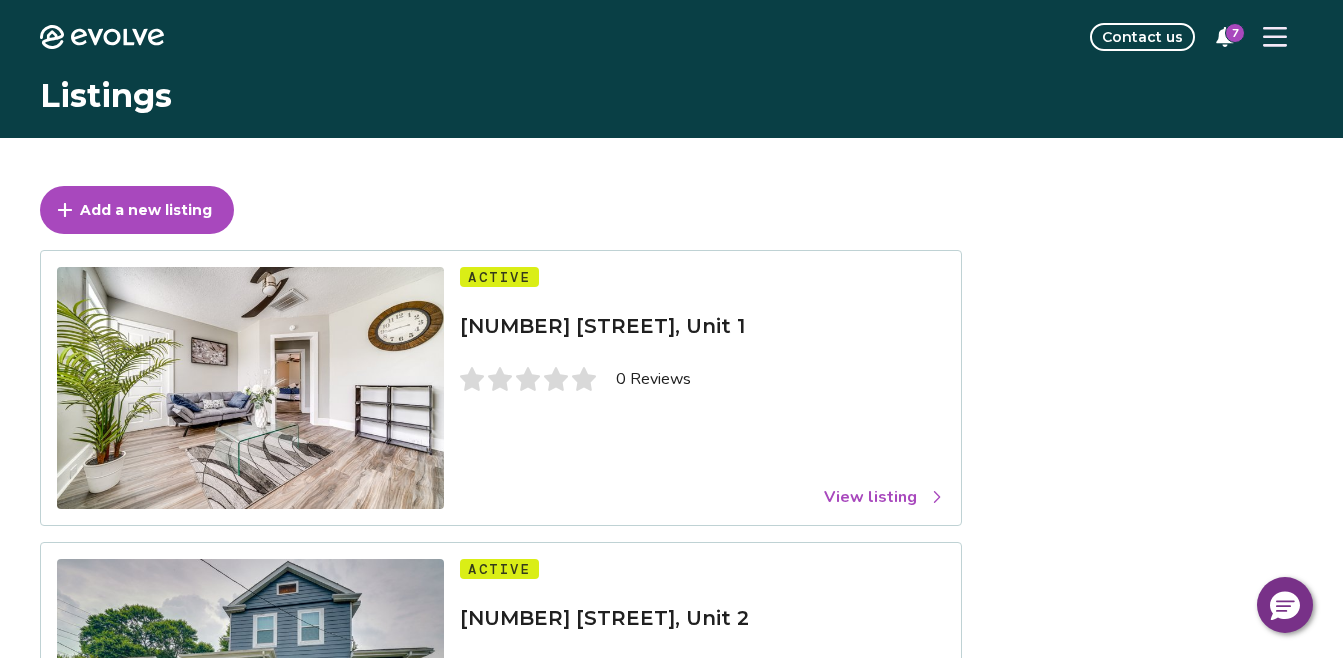 click at bounding box center [250, 388] 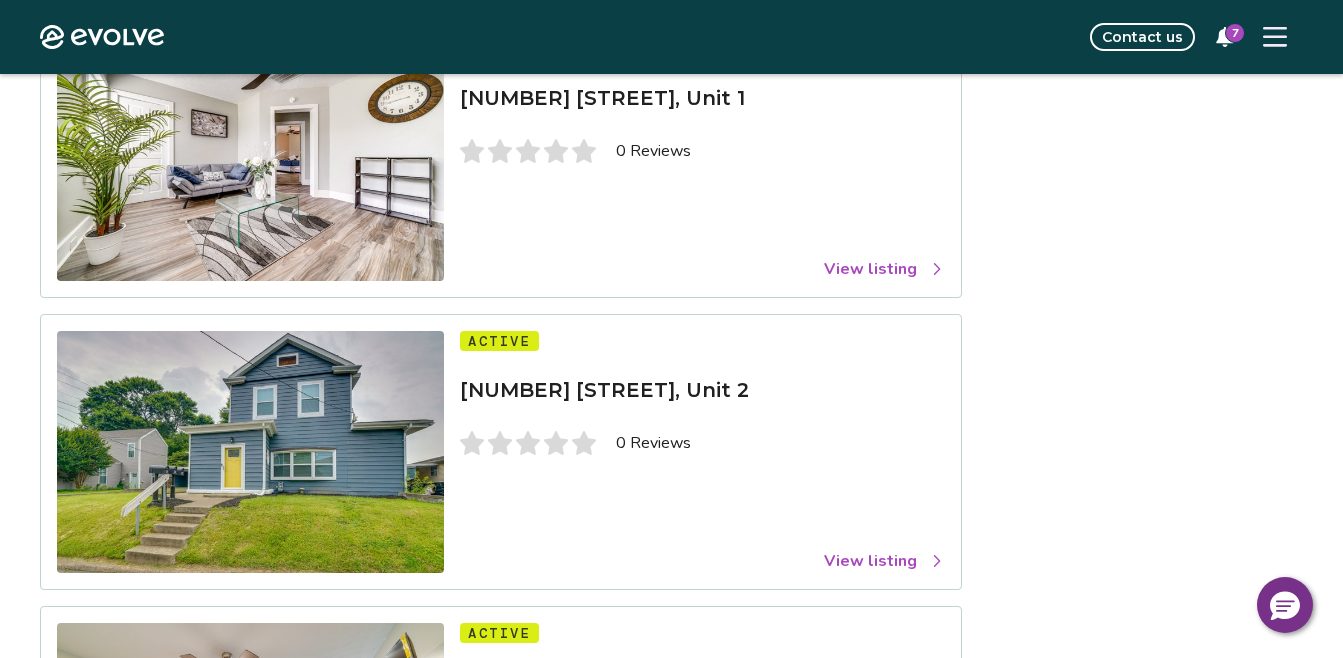 scroll, scrollTop: 229, scrollLeft: 0, axis: vertical 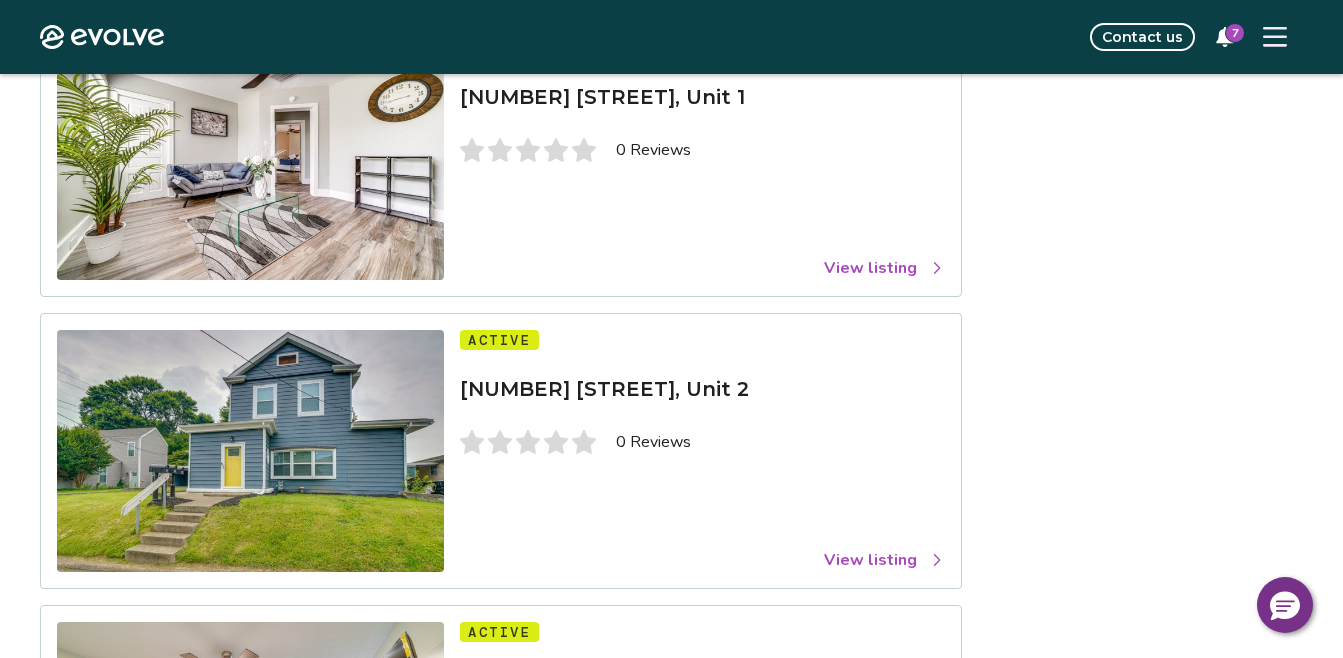 click at bounding box center [250, 451] 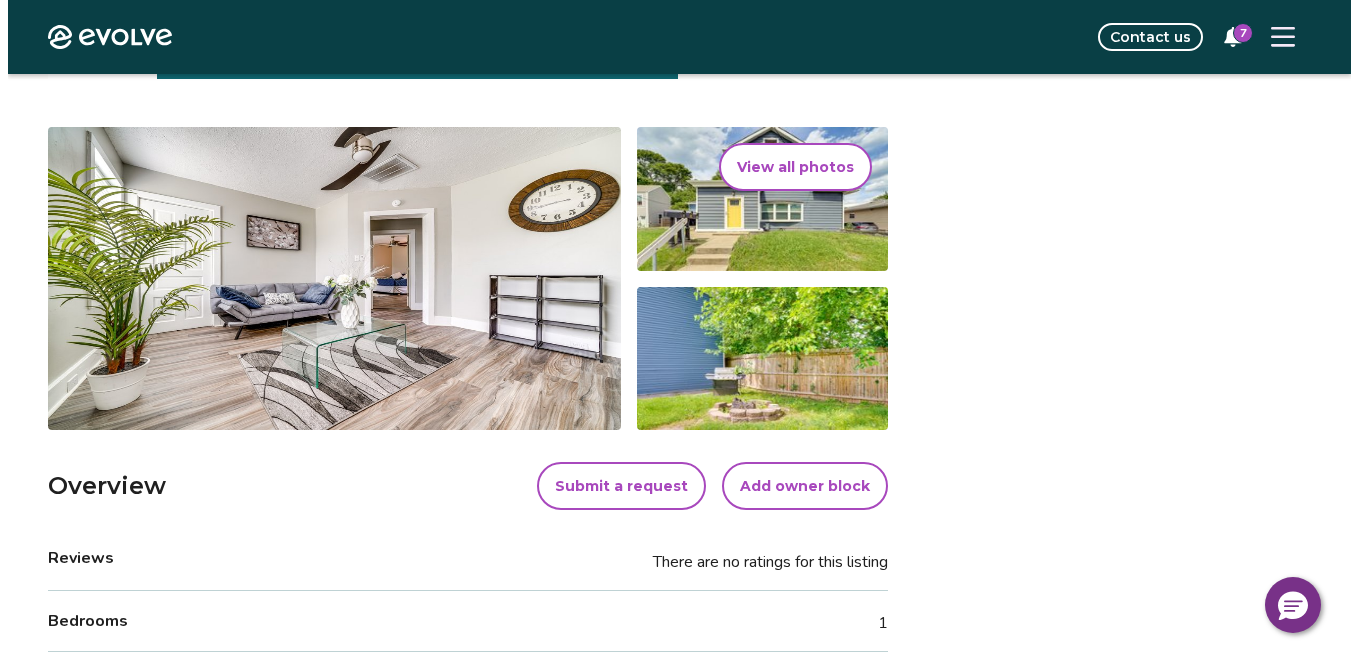 scroll, scrollTop: 269, scrollLeft: 0, axis: vertical 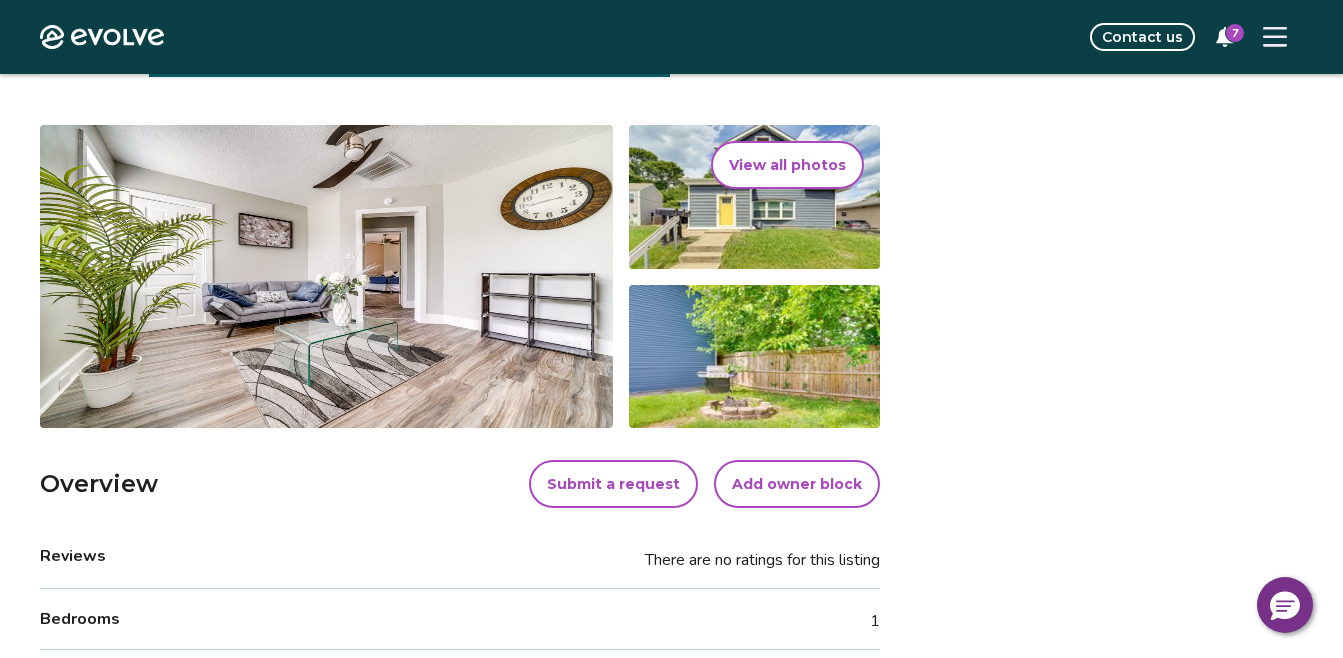 click on "View all photos" at bounding box center [787, 165] 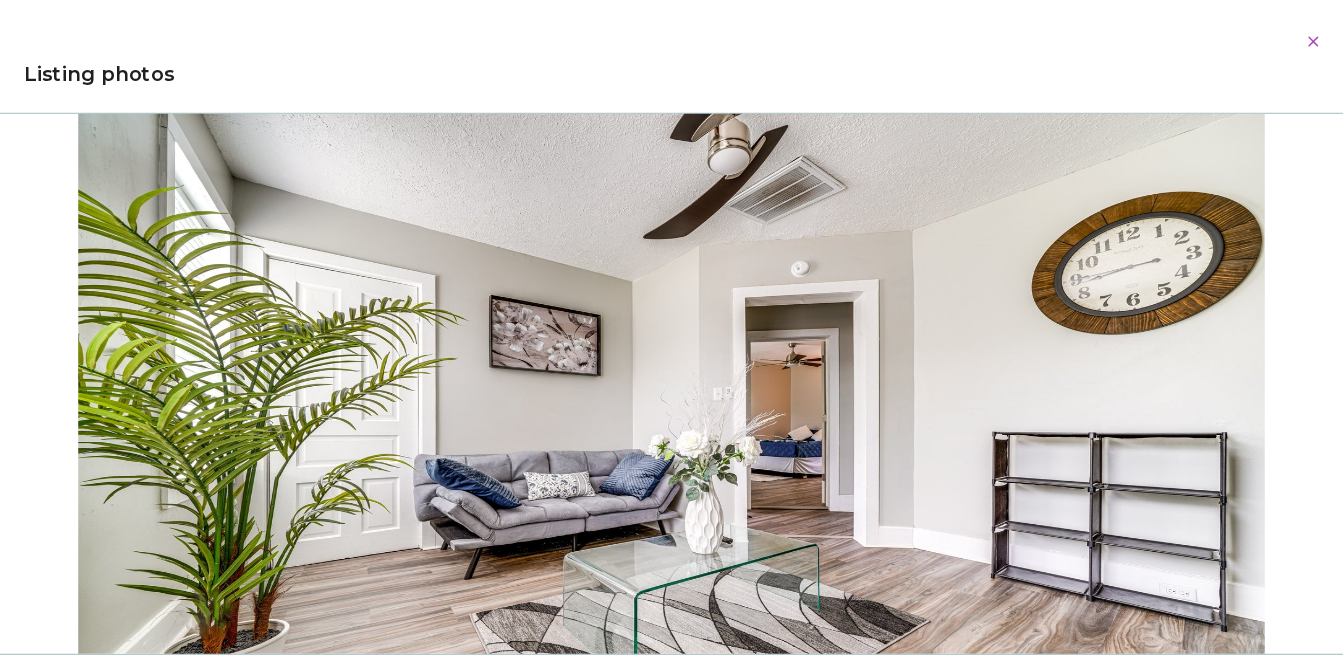 scroll, scrollTop: 0, scrollLeft: 0, axis: both 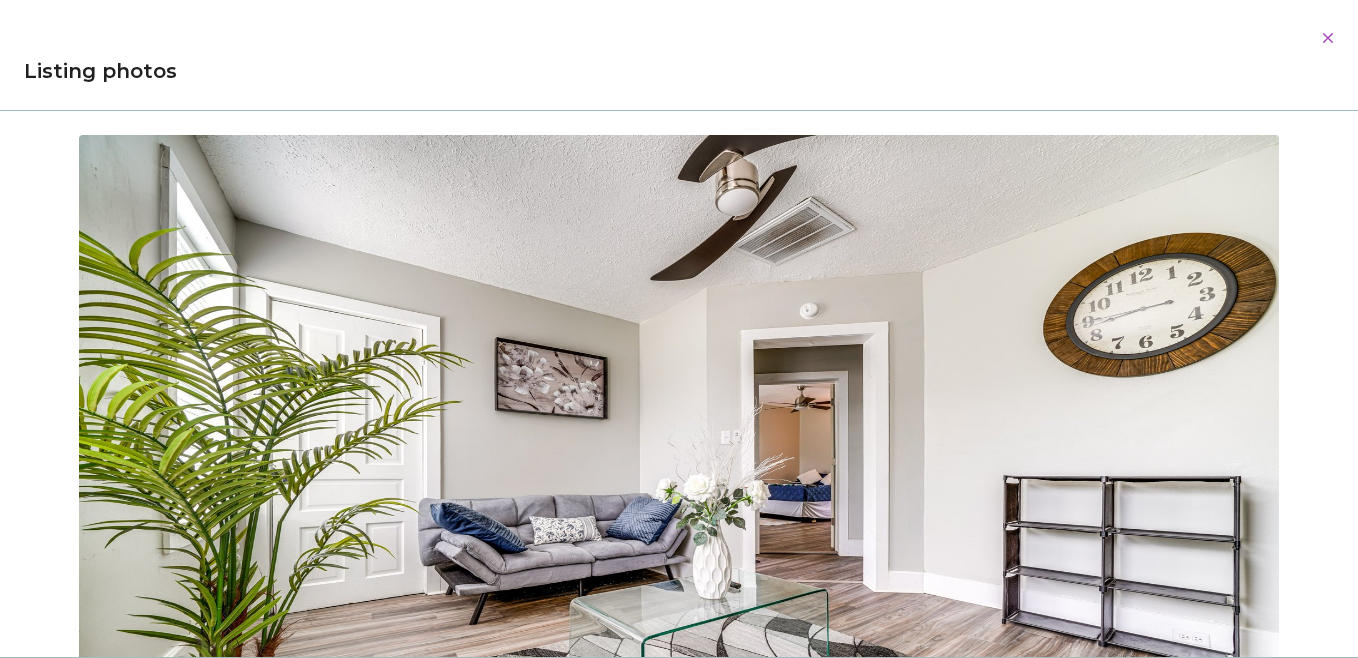 click at bounding box center (1328, 38) 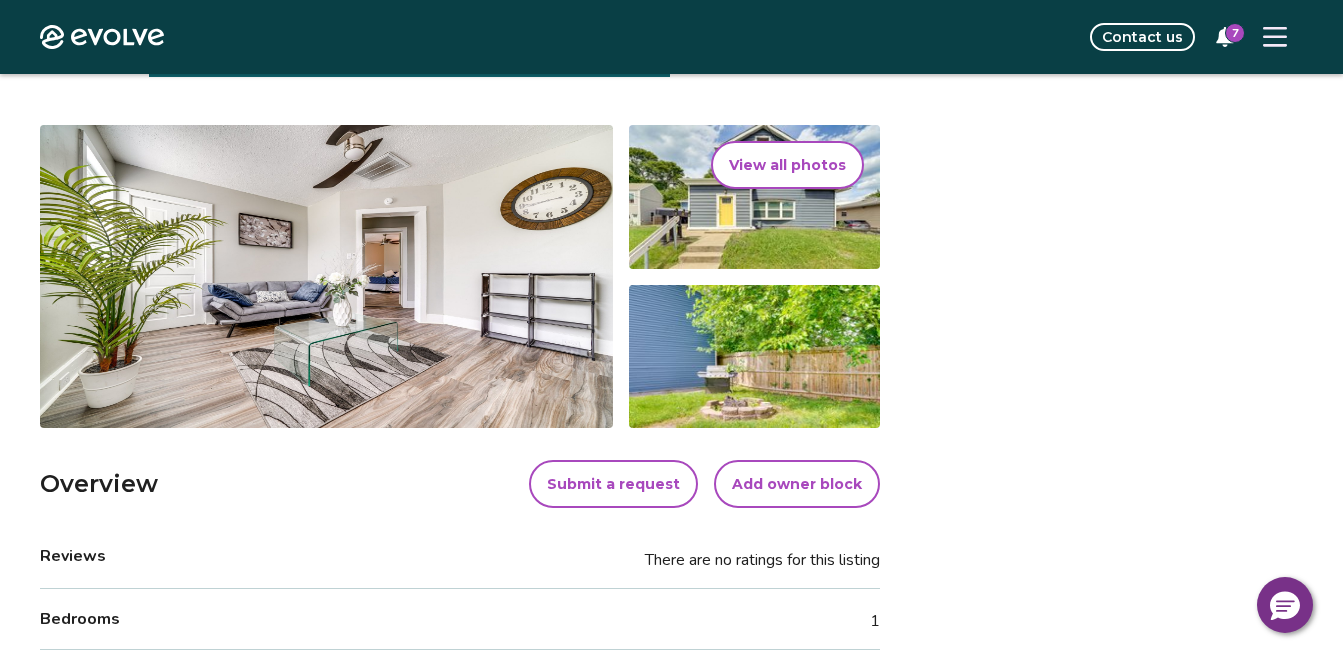 scroll, scrollTop: 0, scrollLeft: 0, axis: both 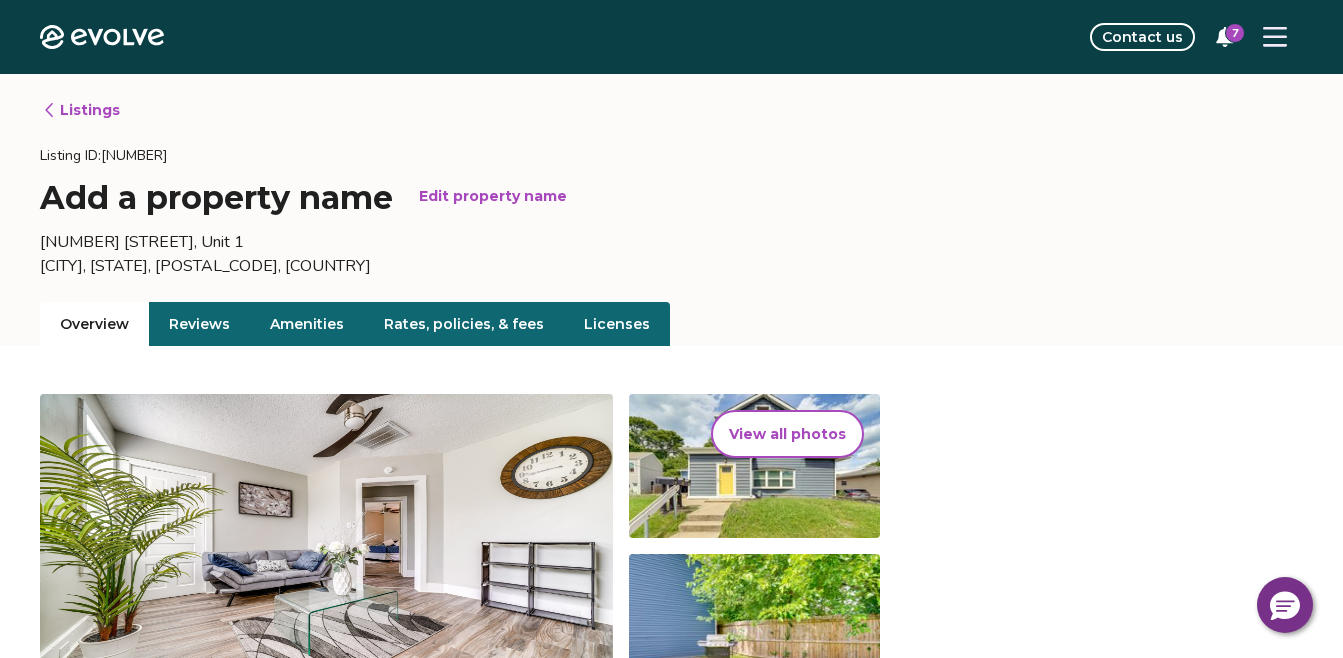 click on "Listings" at bounding box center (81, 110) 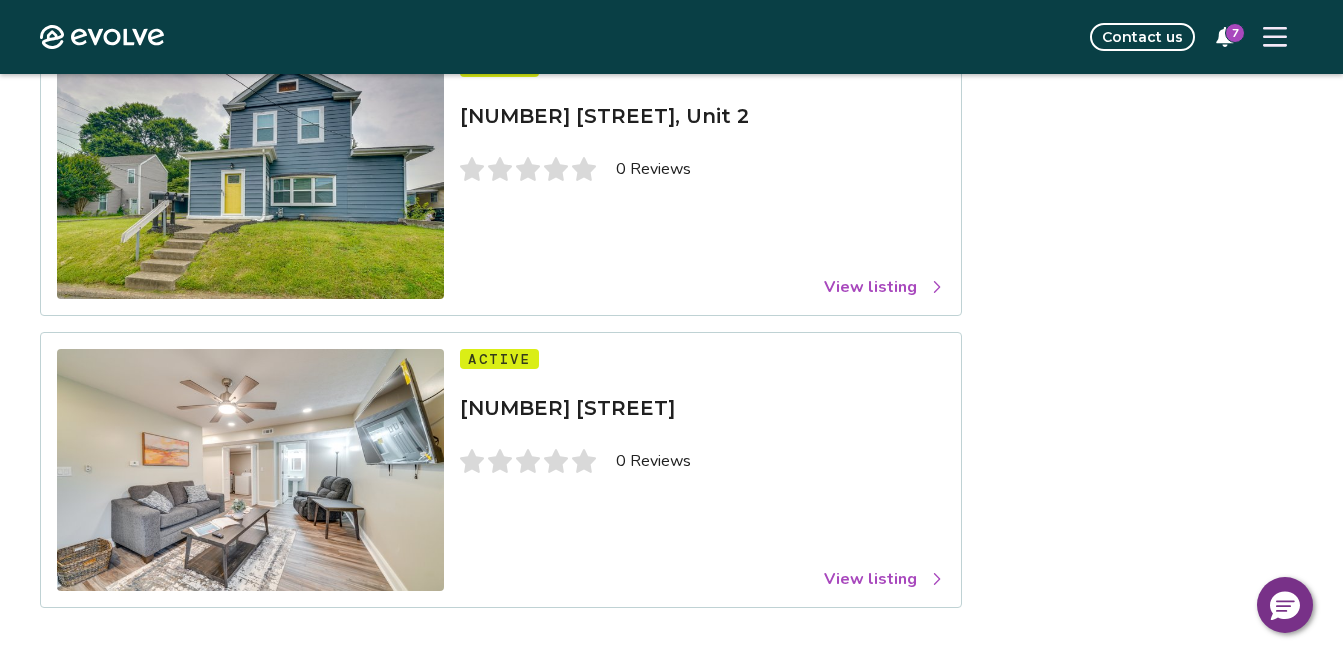 scroll, scrollTop: 375, scrollLeft: 0, axis: vertical 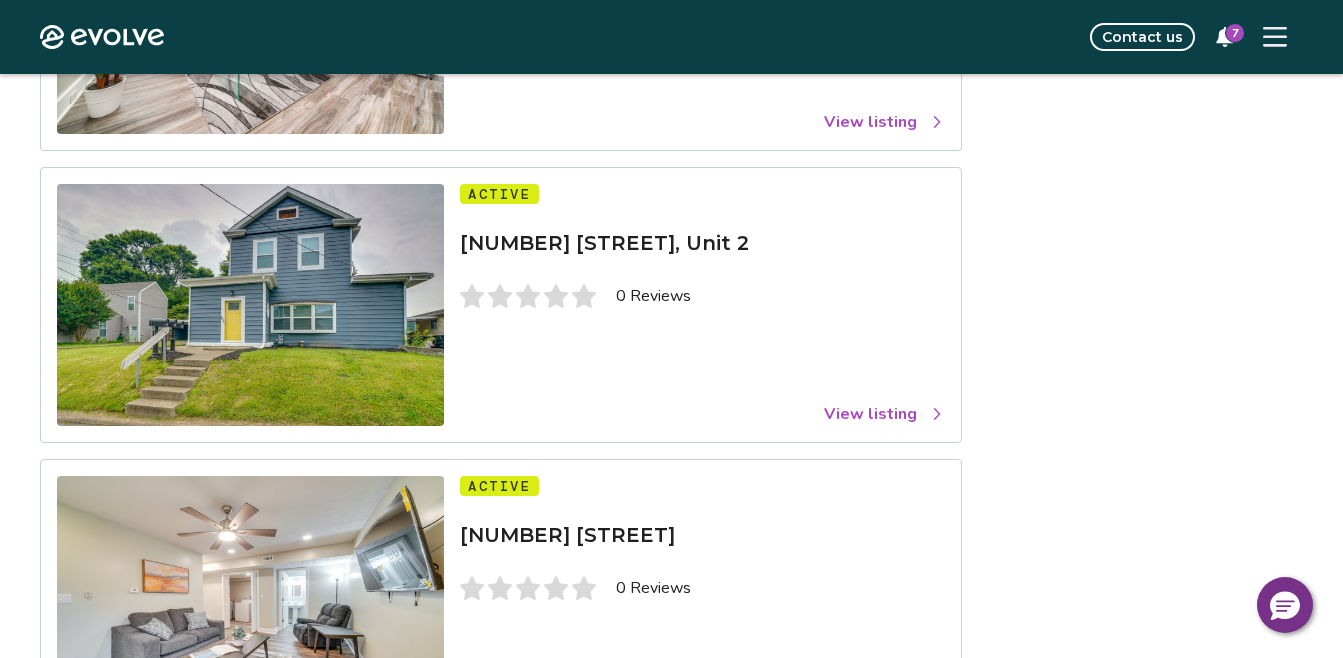 click on "View listing" at bounding box center (884, 414) 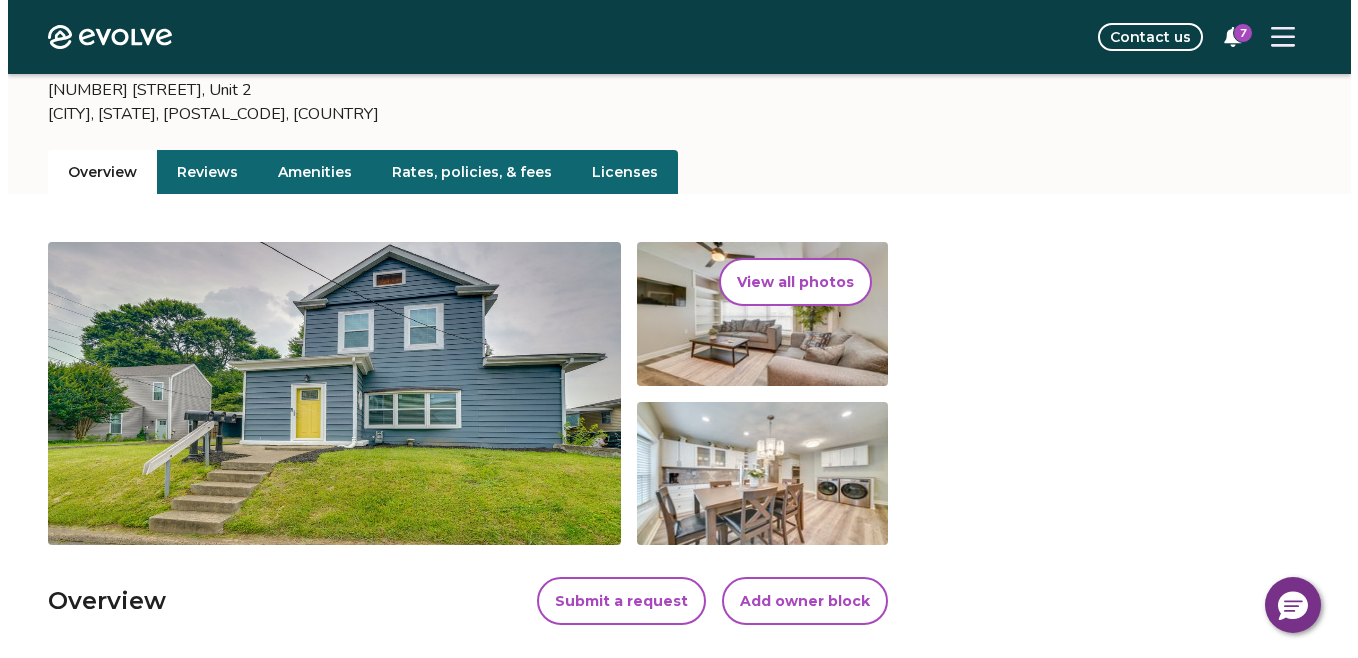 scroll, scrollTop: 147, scrollLeft: 0, axis: vertical 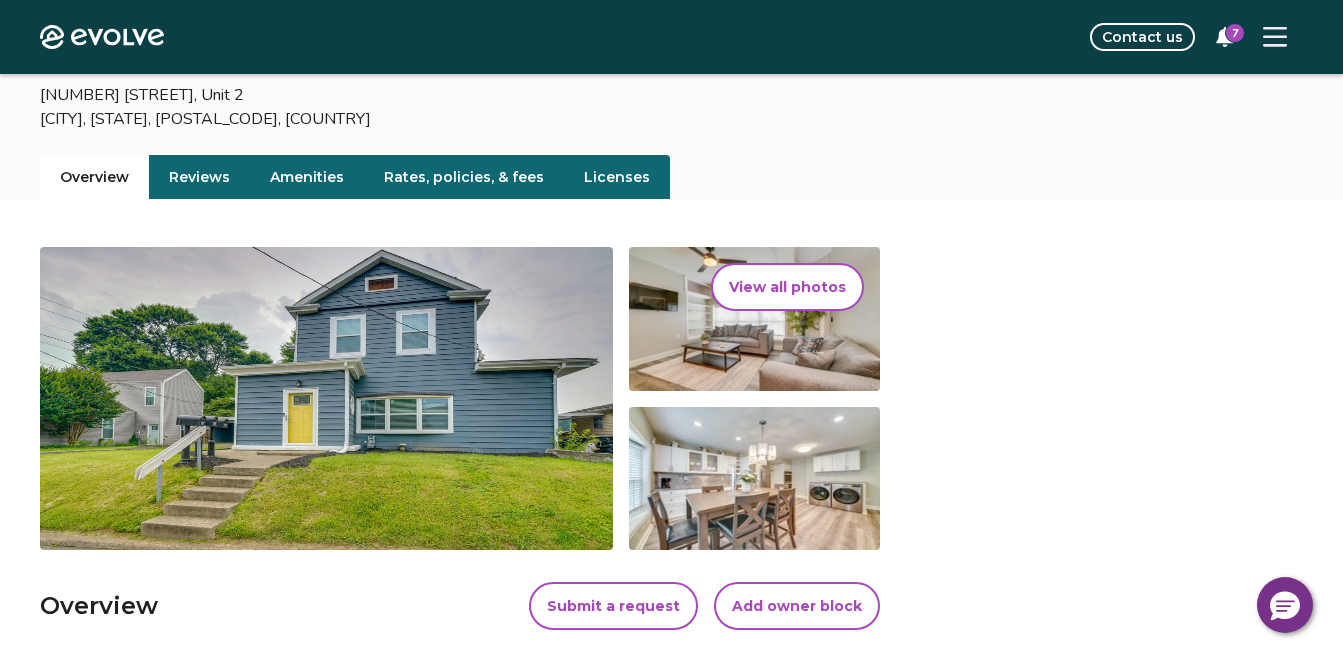click on "View all photos" at bounding box center (787, 287) 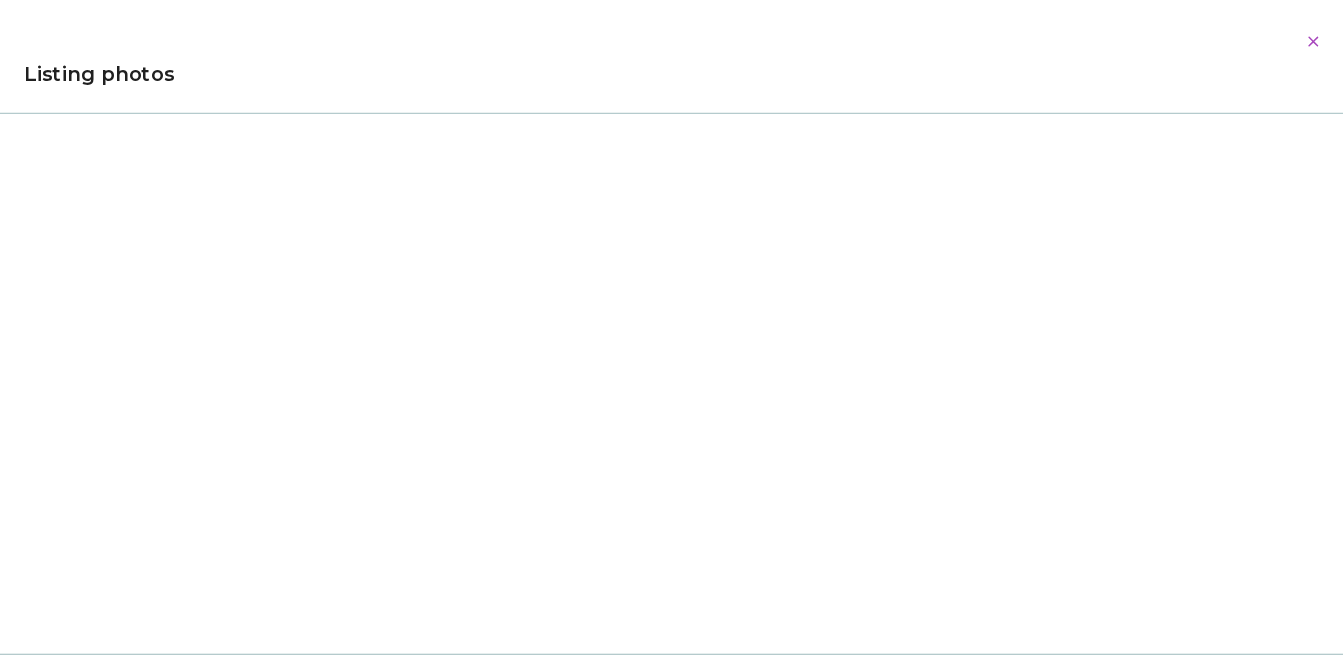 scroll, scrollTop: 18041, scrollLeft: 0, axis: vertical 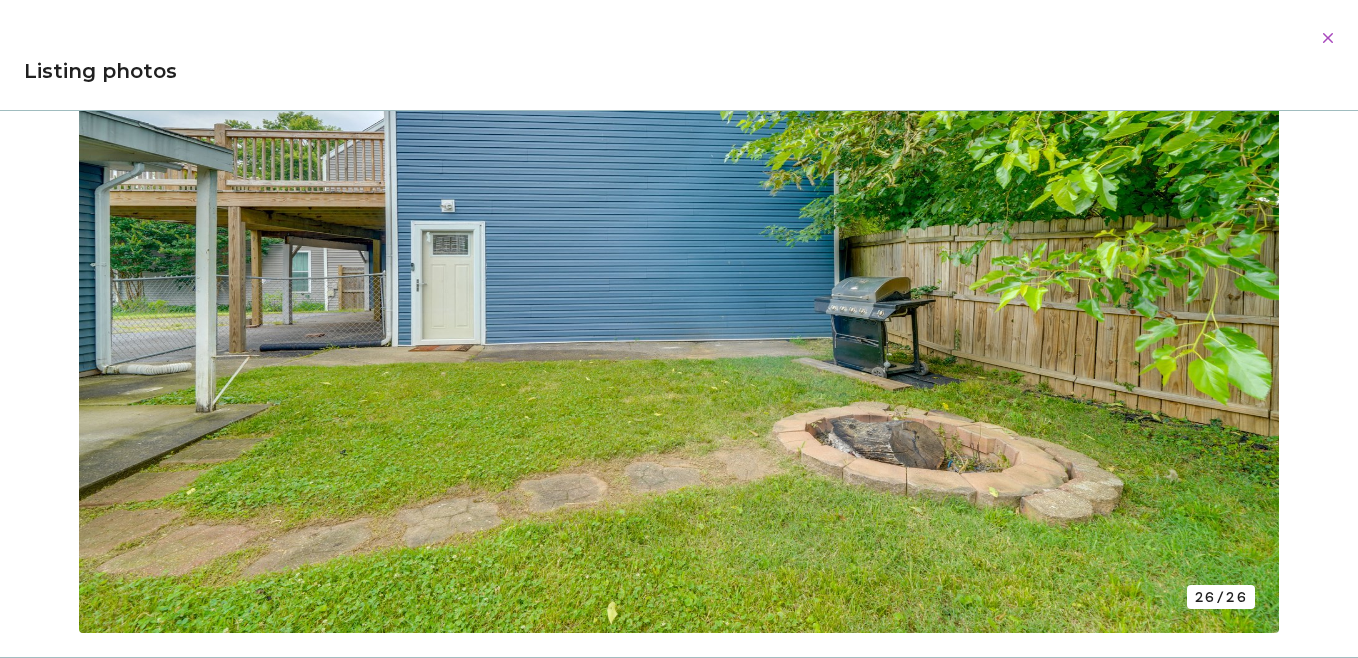 click at bounding box center (1328, 38) 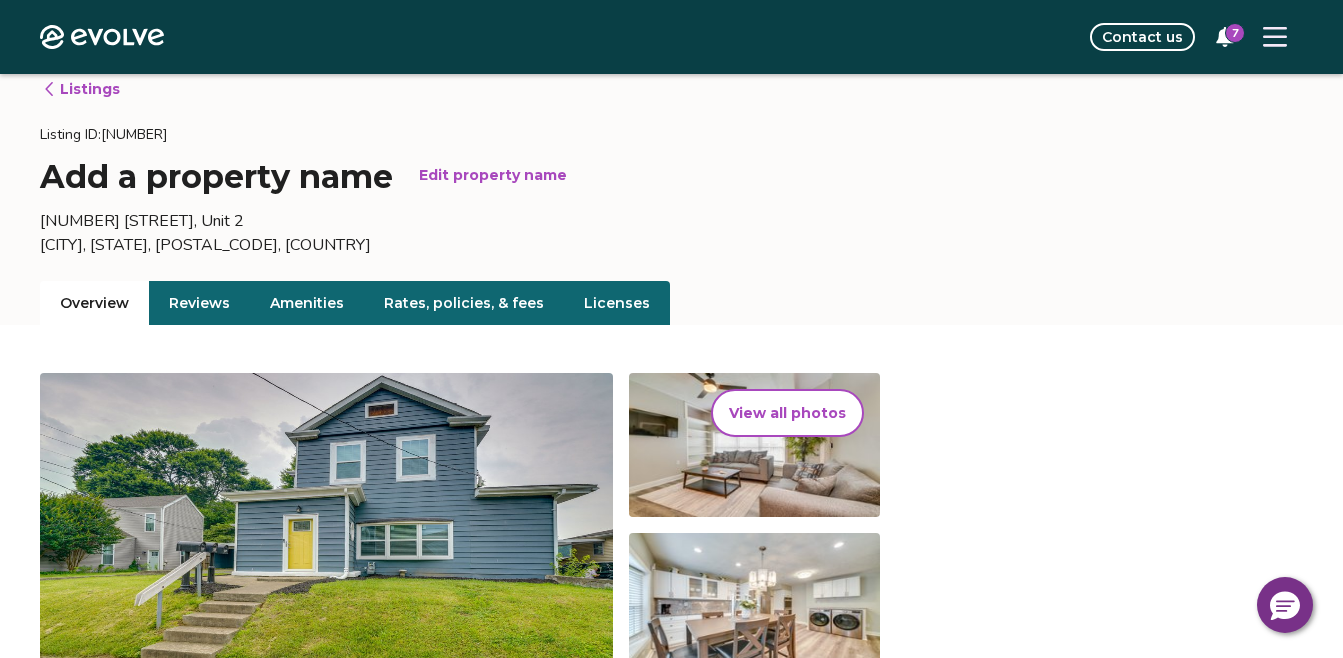 scroll, scrollTop: 0, scrollLeft: 0, axis: both 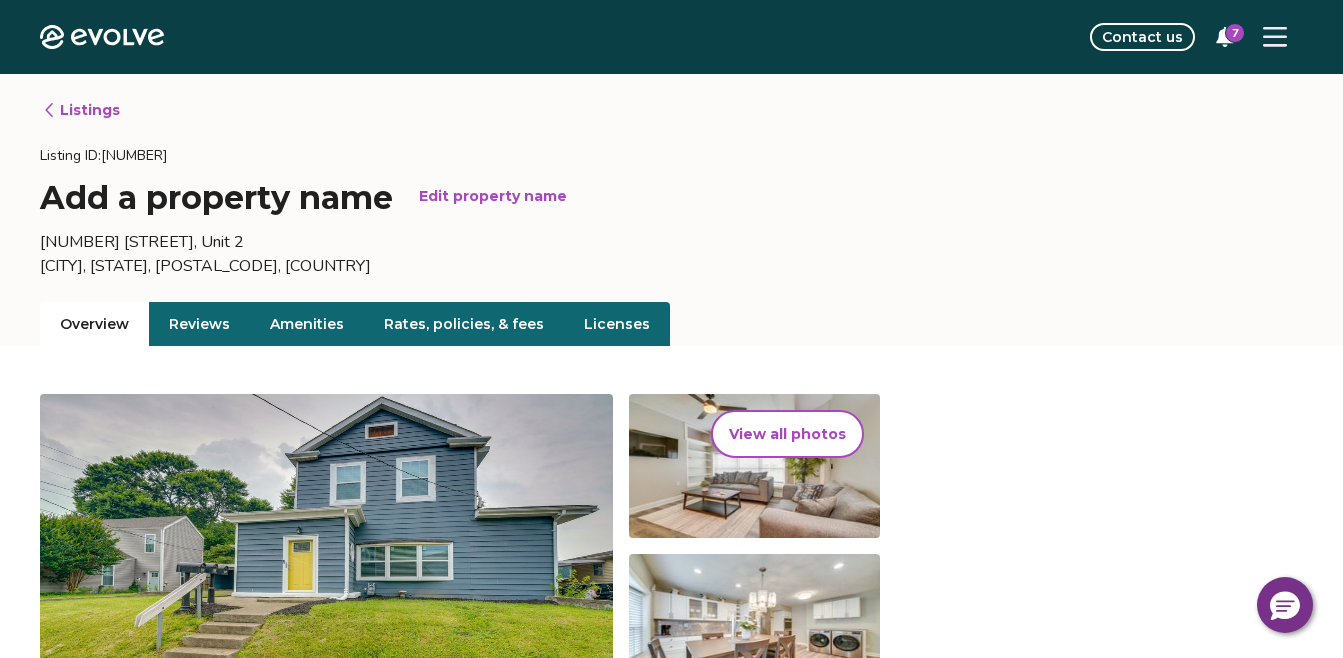 click on "Listings" at bounding box center (81, 110) 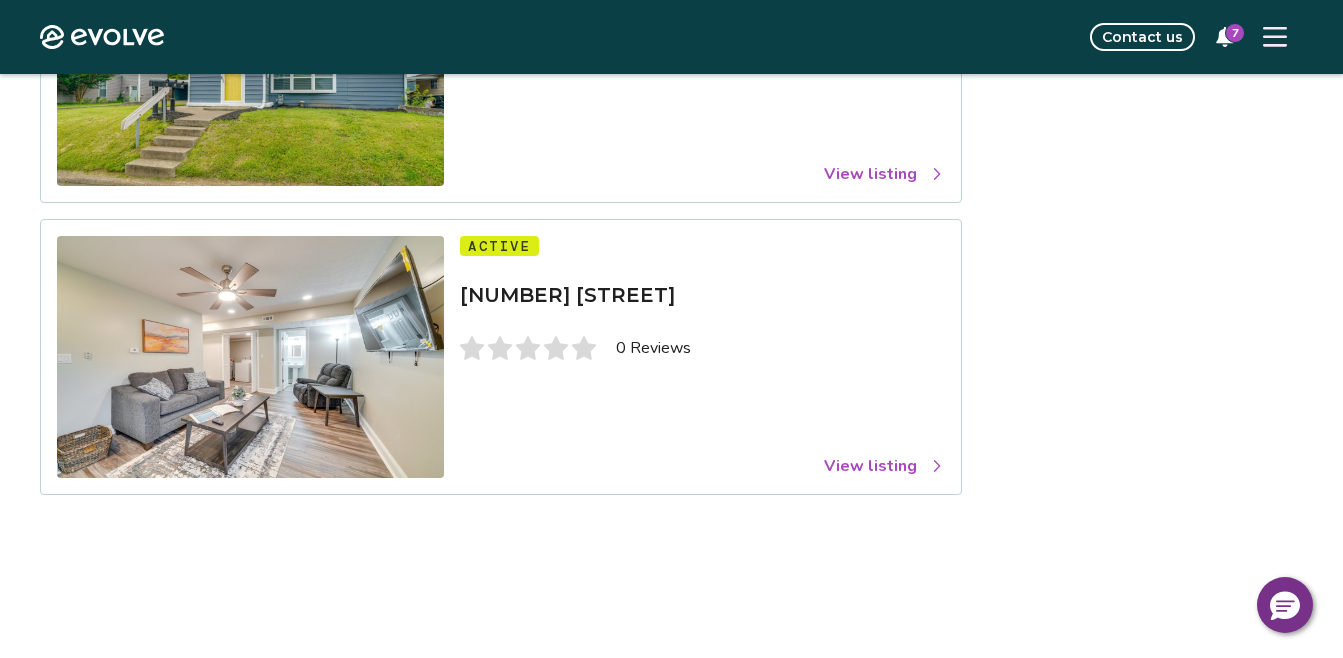 scroll, scrollTop: 618, scrollLeft: 0, axis: vertical 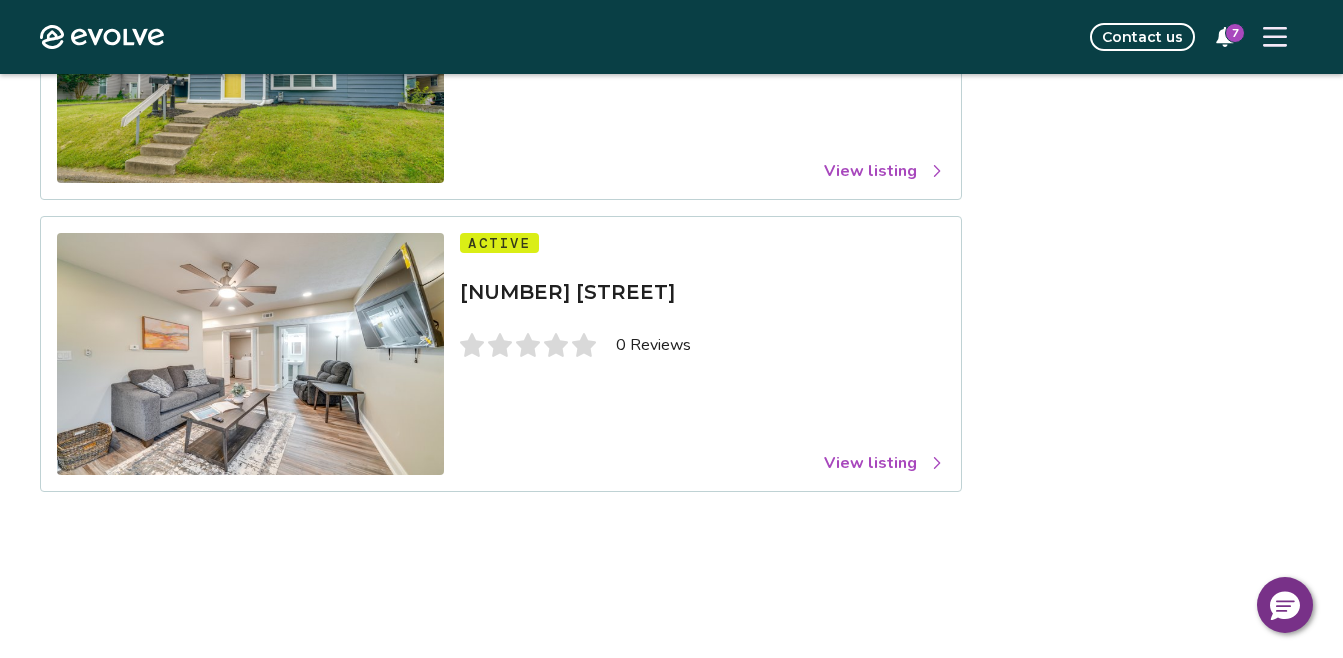 click on "View listing" at bounding box center [884, 463] 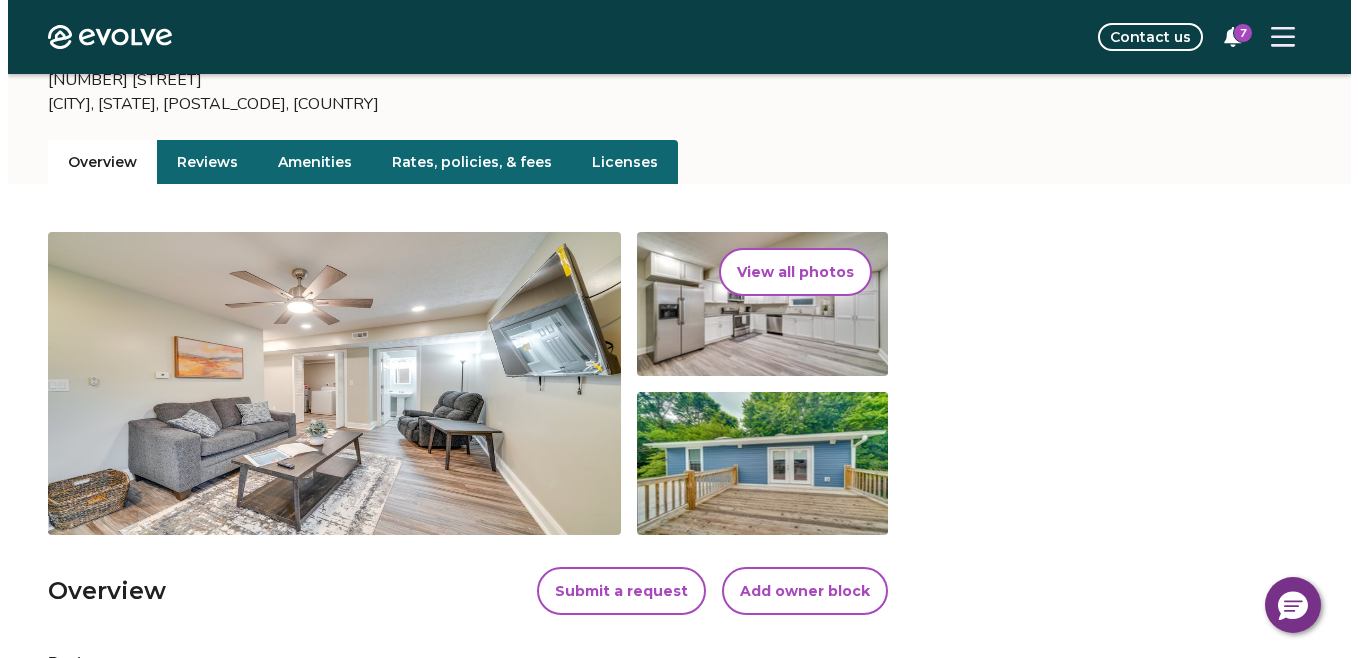 scroll, scrollTop: 169, scrollLeft: 0, axis: vertical 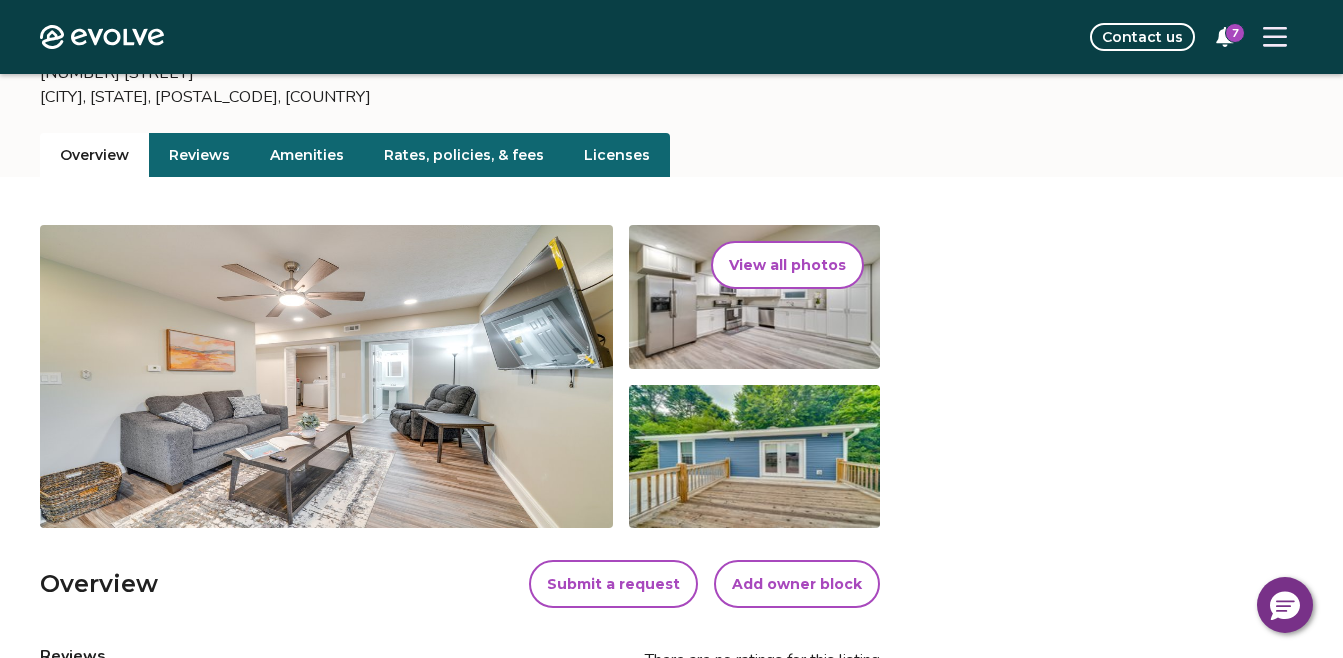 click on "View all photos" at bounding box center [787, 265] 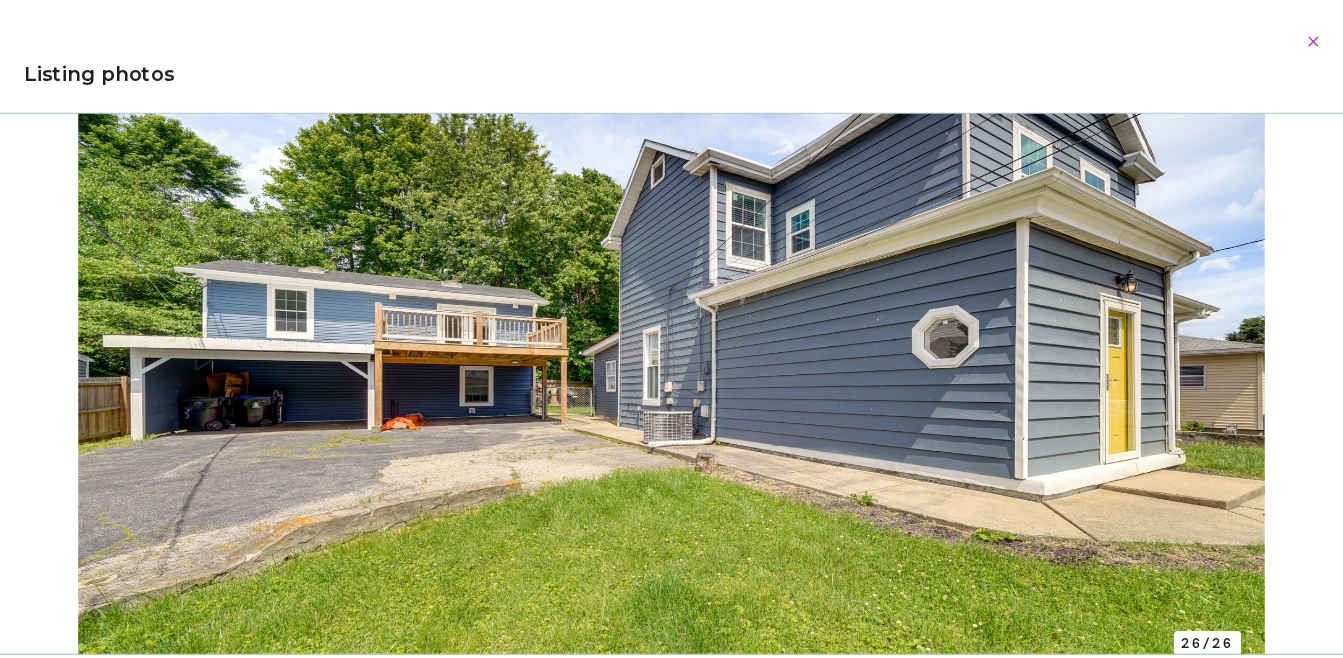 scroll, scrollTop: 18041, scrollLeft: 0, axis: vertical 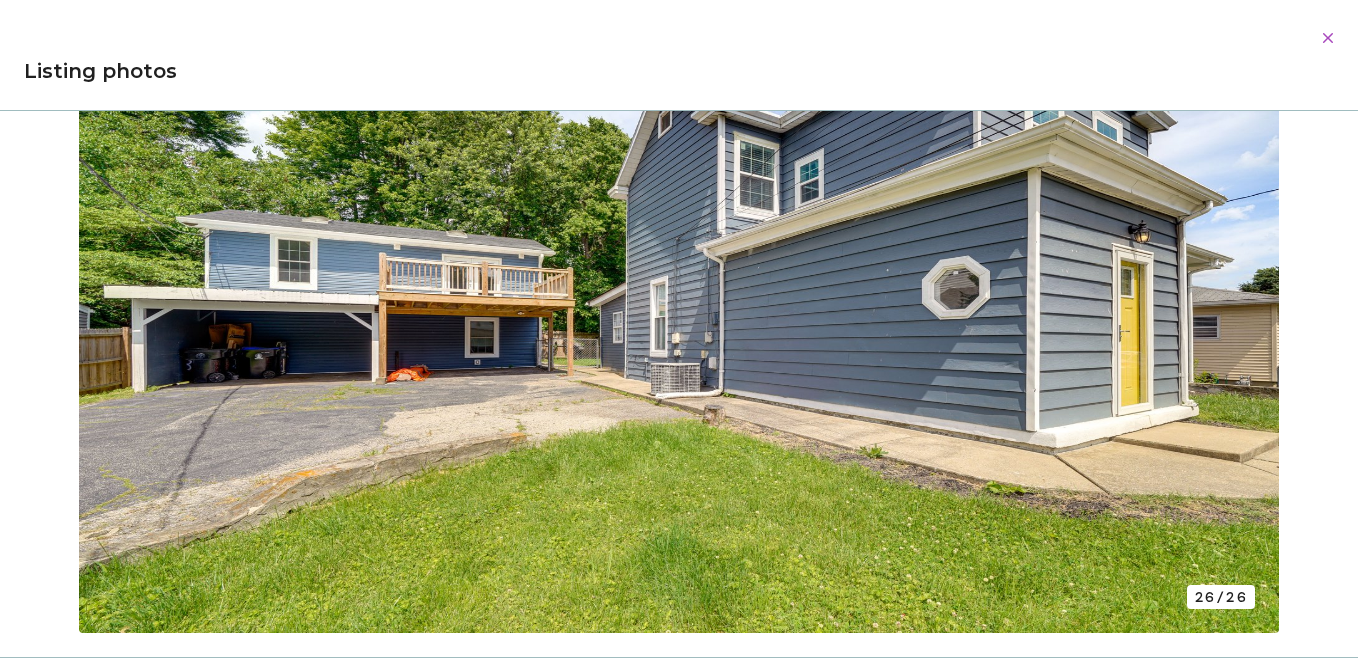 click at bounding box center (1328, 38) 